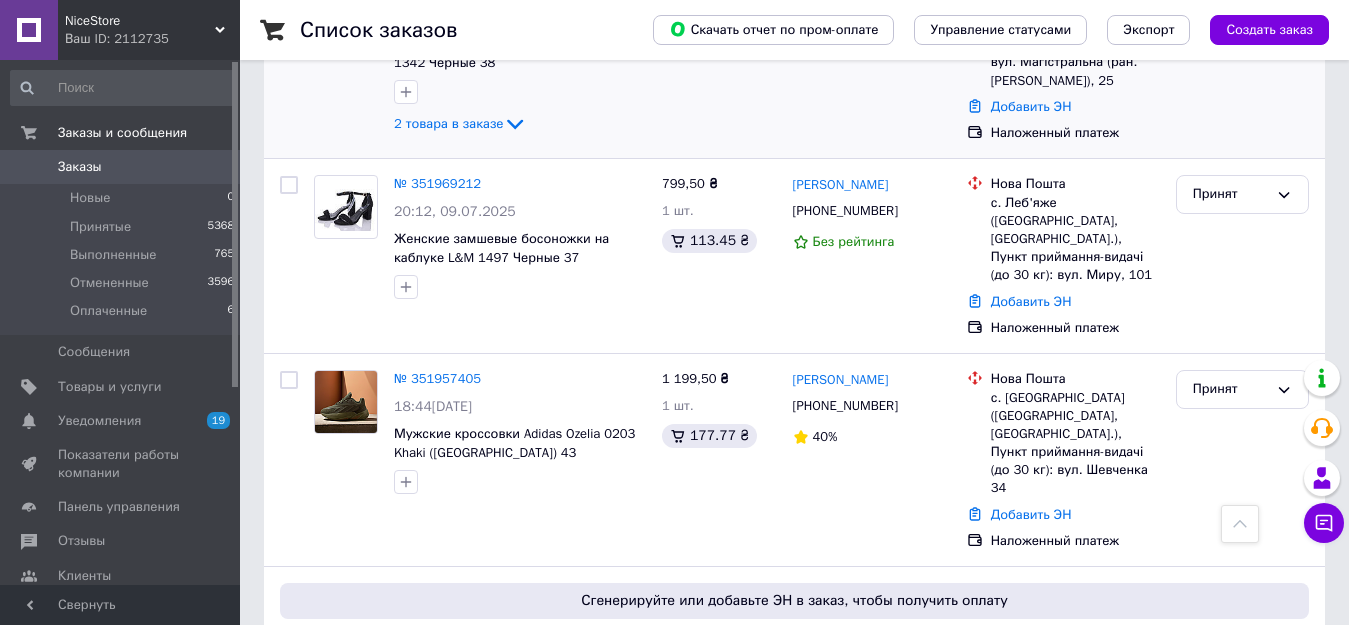 scroll, scrollTop: 900, scrollLeft: 0, axis: vertical 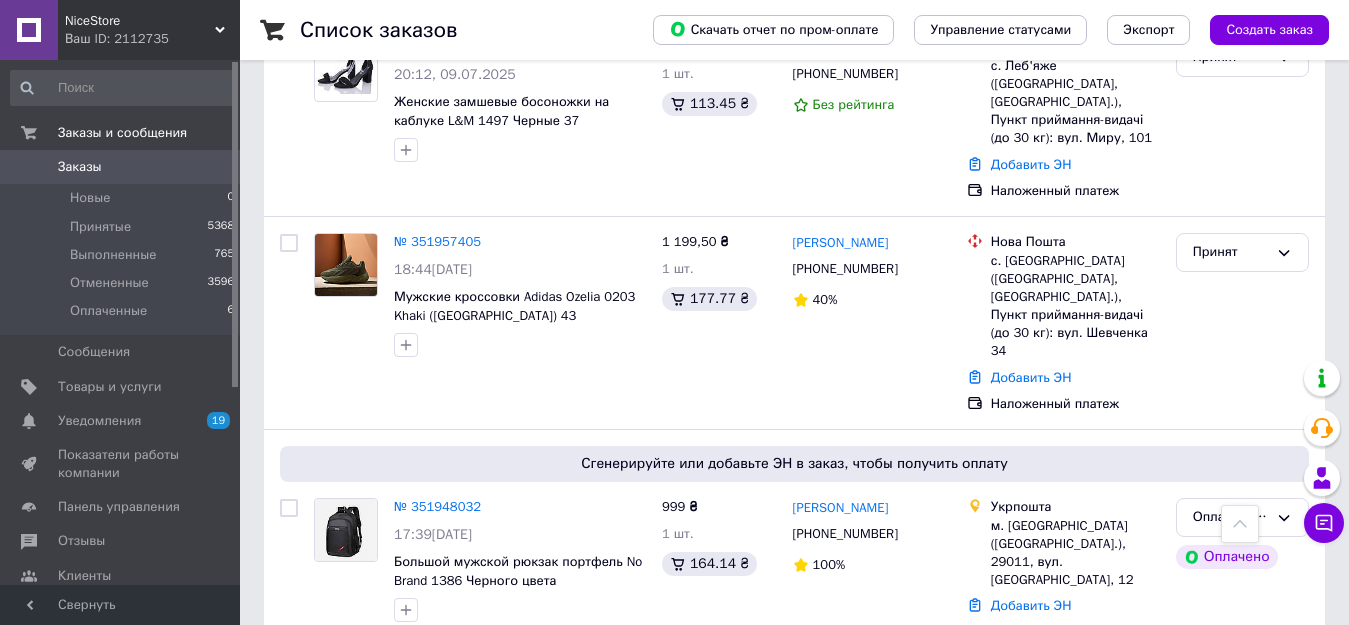 click on "№ 351946924 17:32, 09.07.2025 Женские кожаные сабо на каблуке L&M 1467 Бежевые 37 699,50 ₴ 1 шт. 99.26 ₴ Анастасія Сідорова +380968244159 Без рейтинга Нова Пошта Київ (Київська обл.), №280 (до 30 кг): вул. Русової Софії, 5 Добавить ЭН Наложенный платеж Принят" at bounding box center [794, 747] 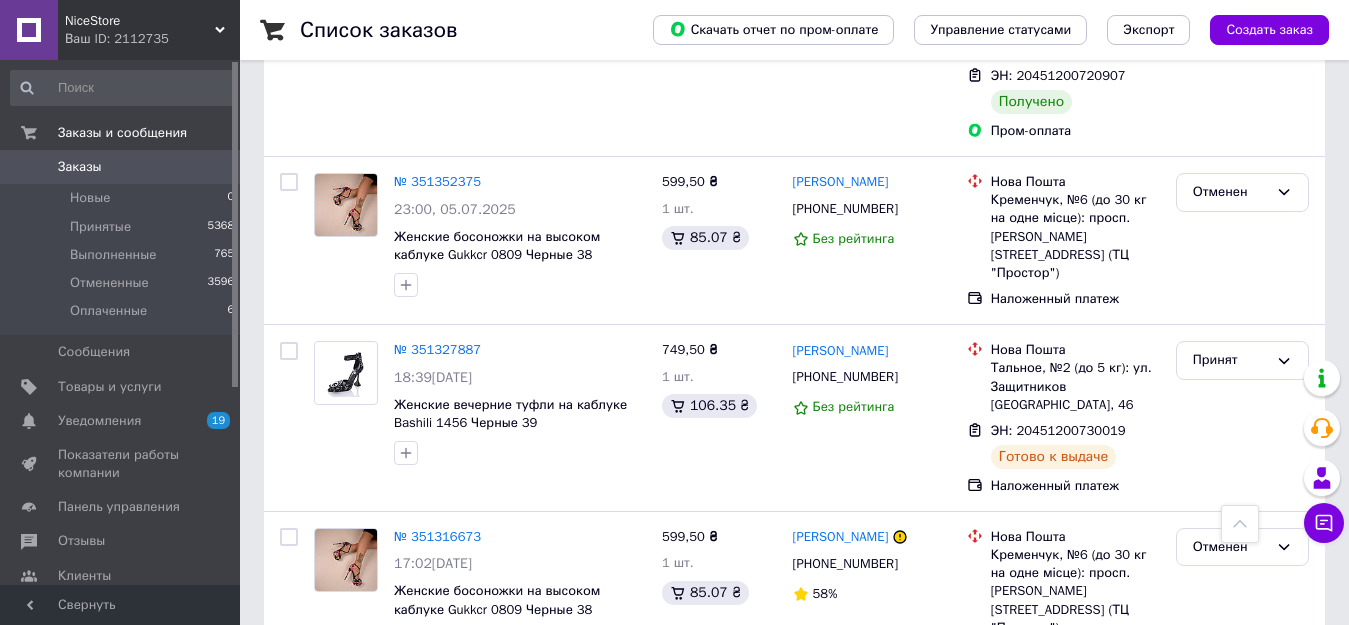 scroll, scrollTop: 6200, scrollLeft: 0, axis: vertical 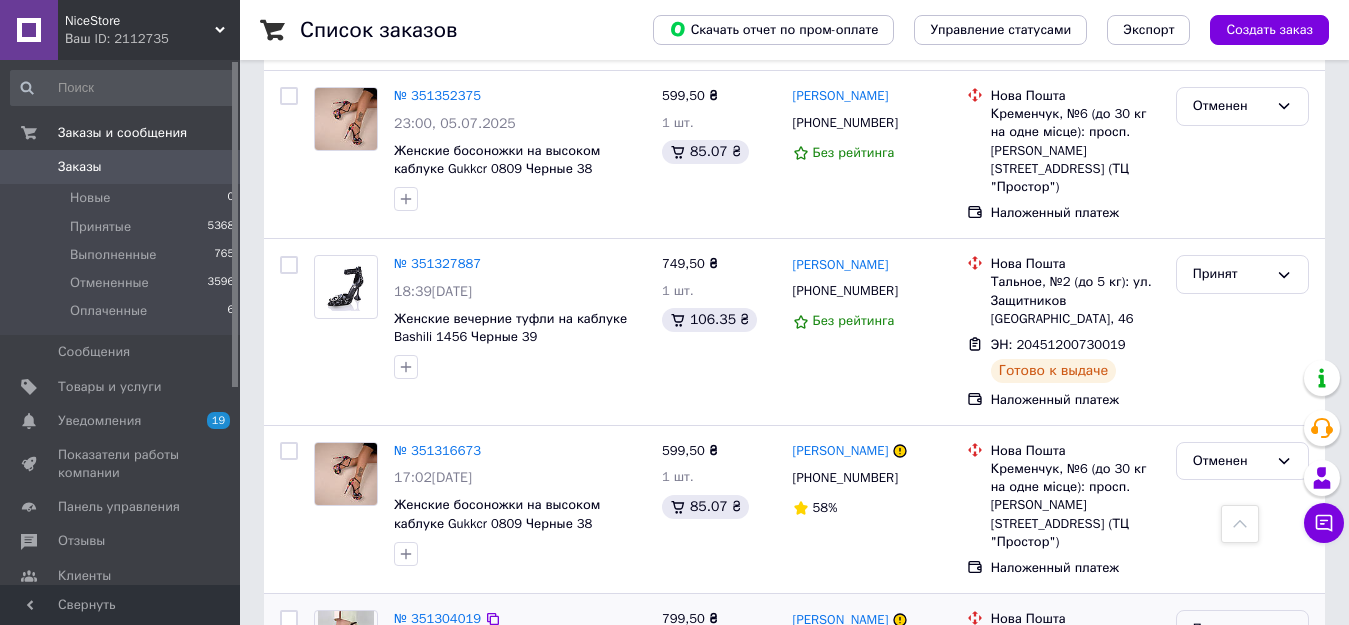 click on "Принят" at bounding box center (1242, 629) 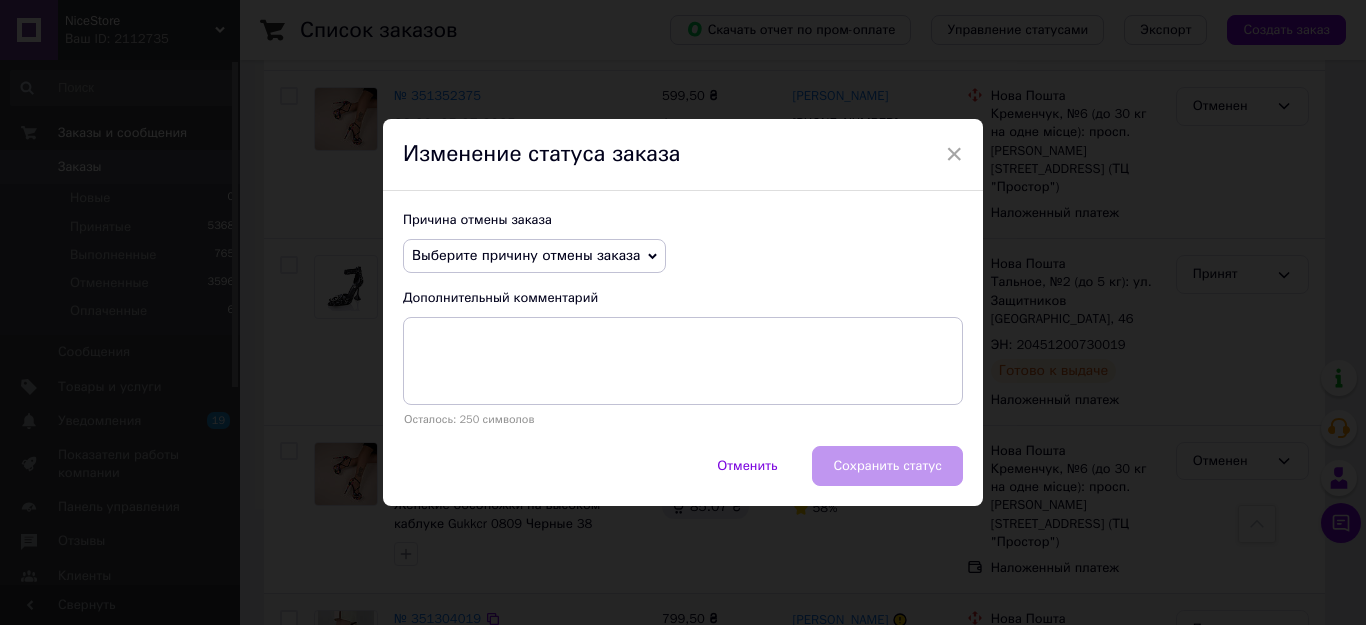 click on "Выберите причину отмены заказа" at bounding box center (526, 255) 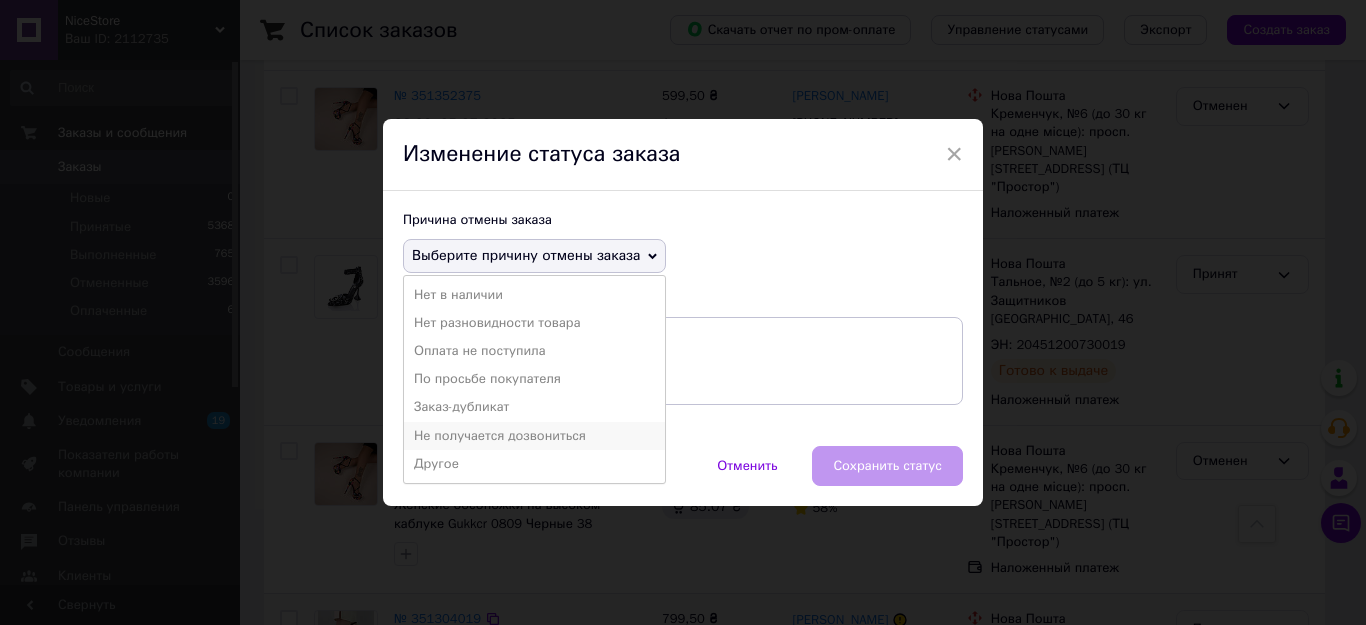 click on "Не получается дозвониться" at bounding box center [534, 436] 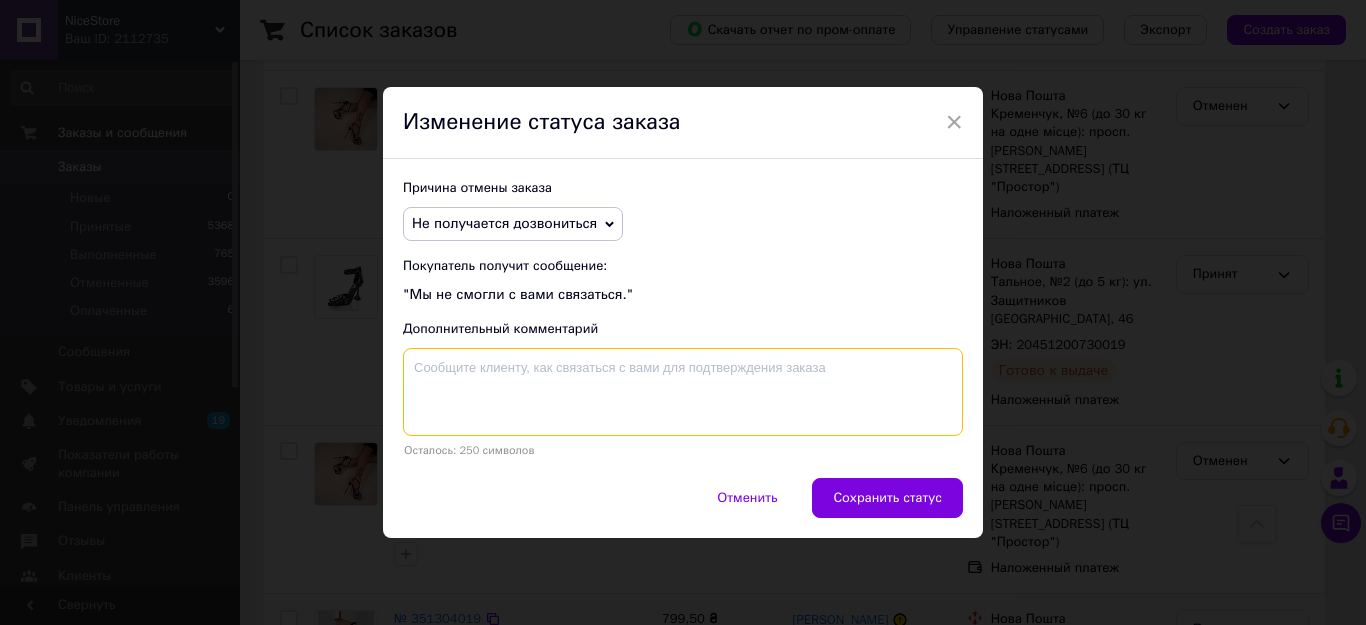 click at bounding box center (683, 392) 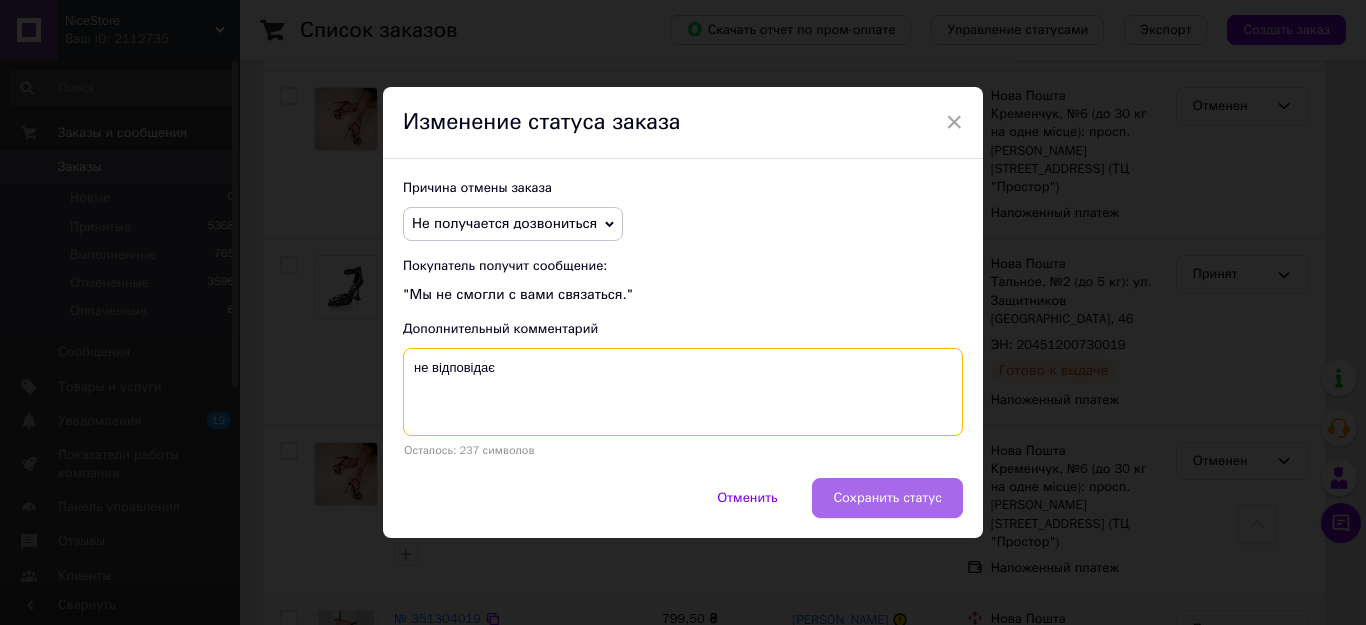 type on "не відповідає" 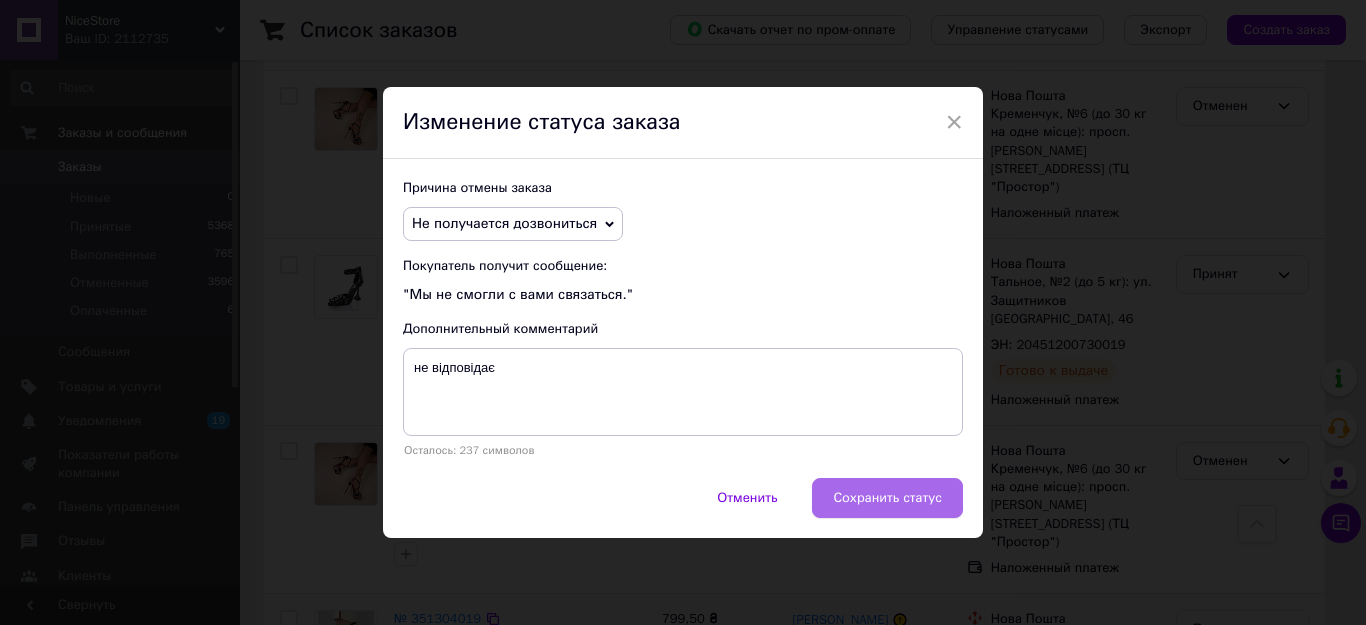 click on "Сохранить статус" at bounding box center (887, 498) 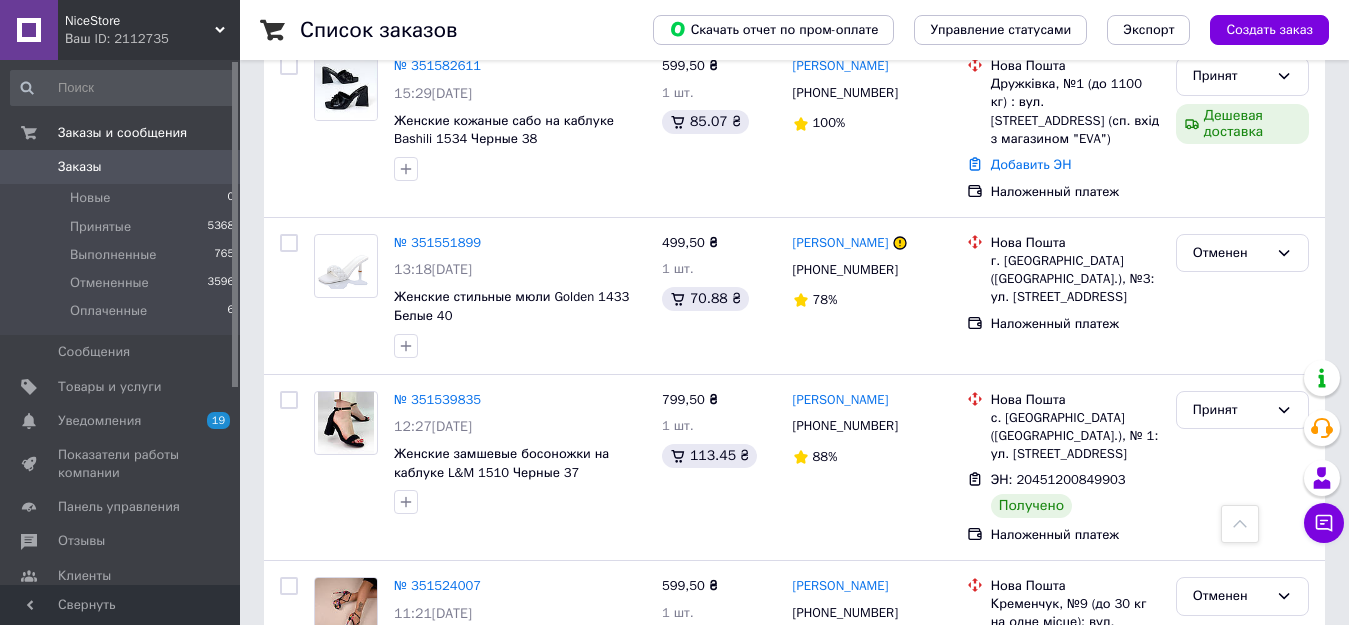 scroll, scrollTop: 4500, scrollLeft: 0, axis: vertical 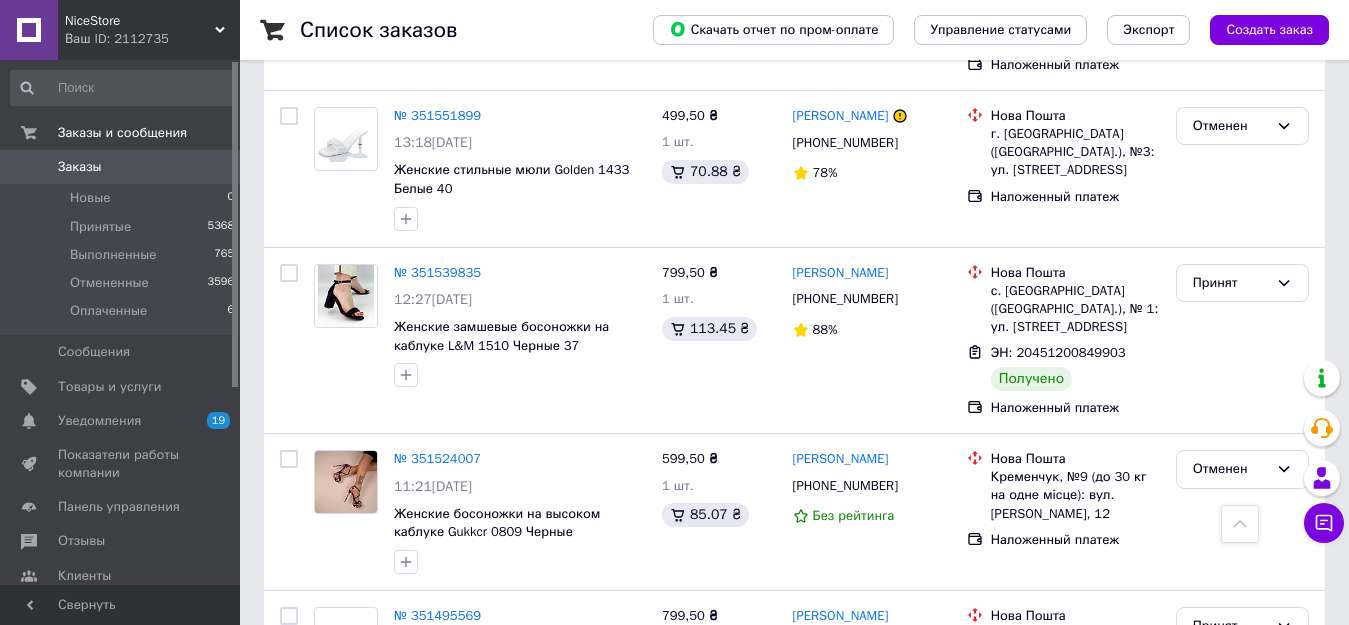 click on "Чат с покупателем" at bounding box center (1324, 523) 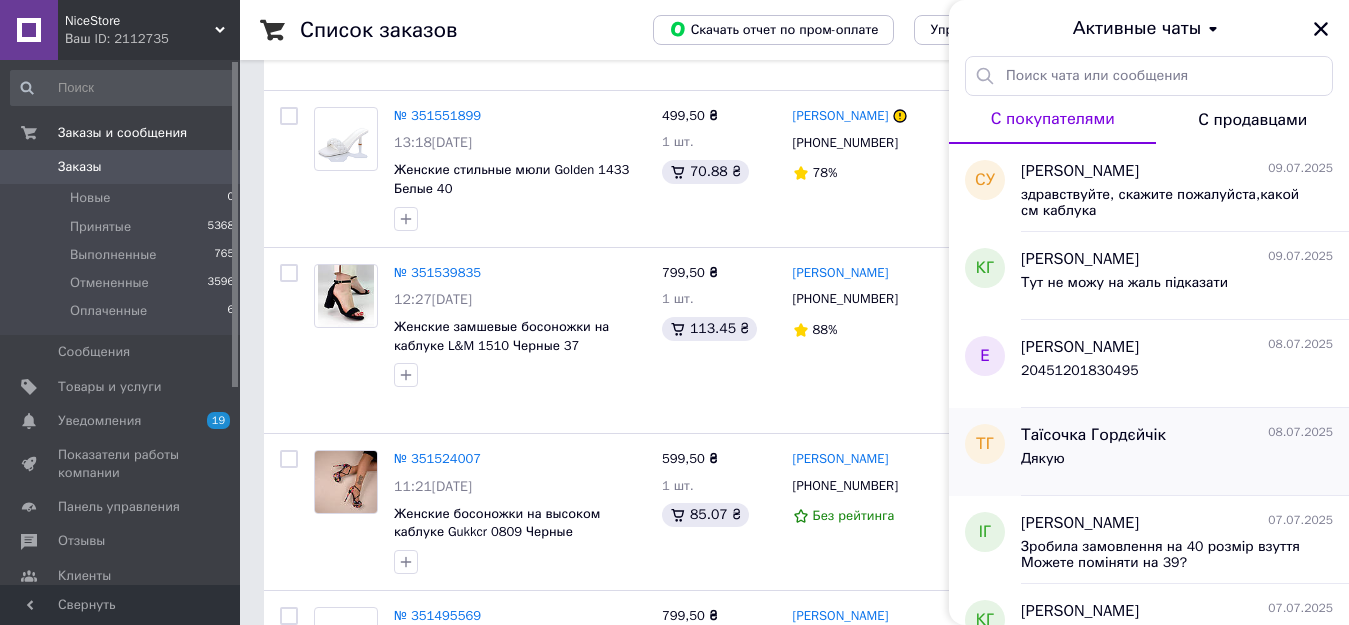 click on "Дякую" at bounding box center [1177, 463] 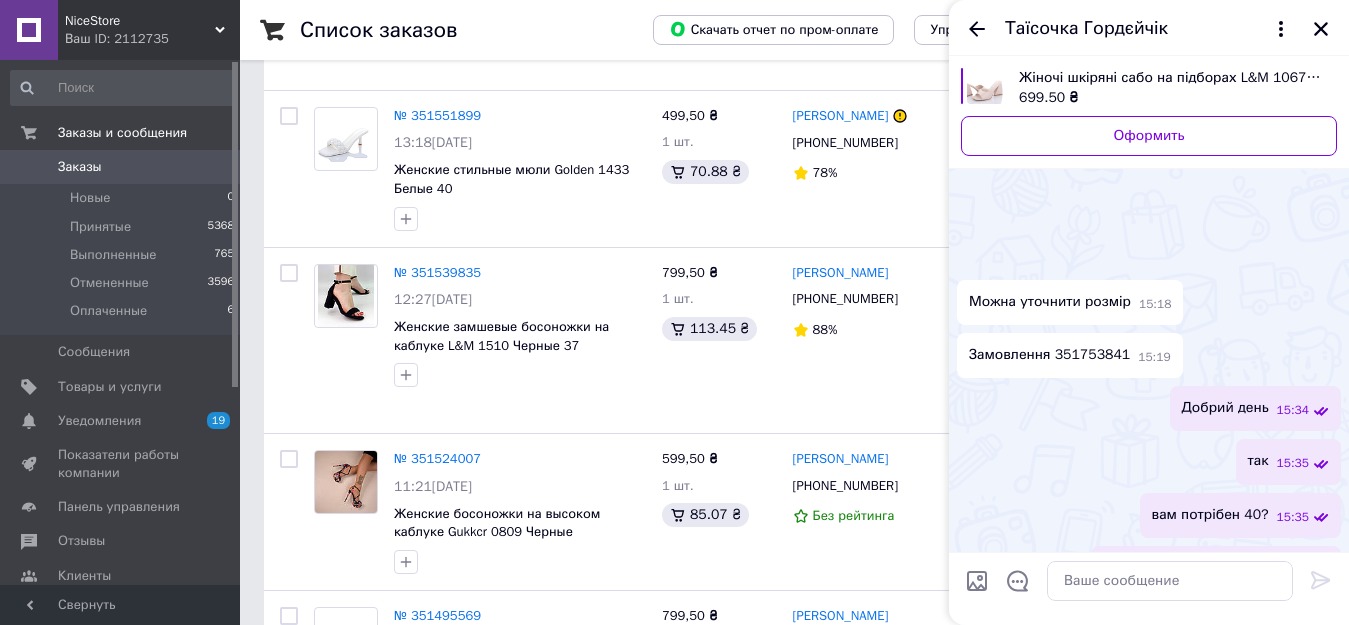 scroll, scrollTop: 3051, scrollLeft: 0, axis: vertical 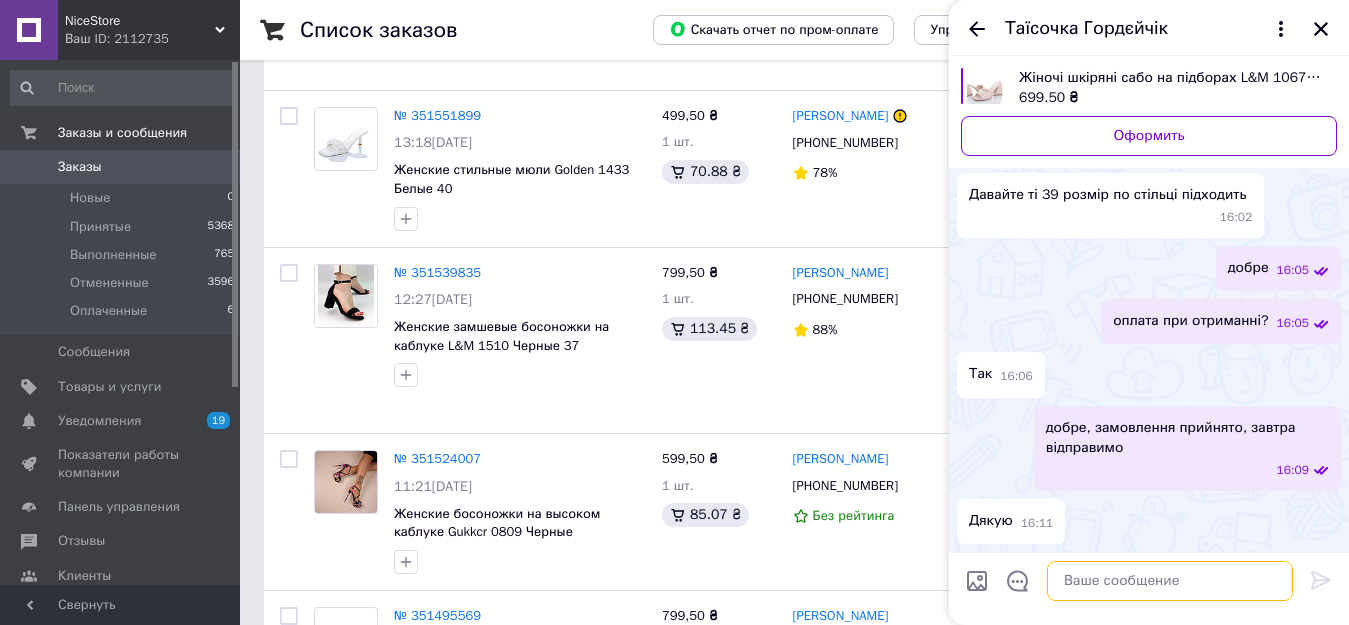 click at bounding box center (1170, 581) 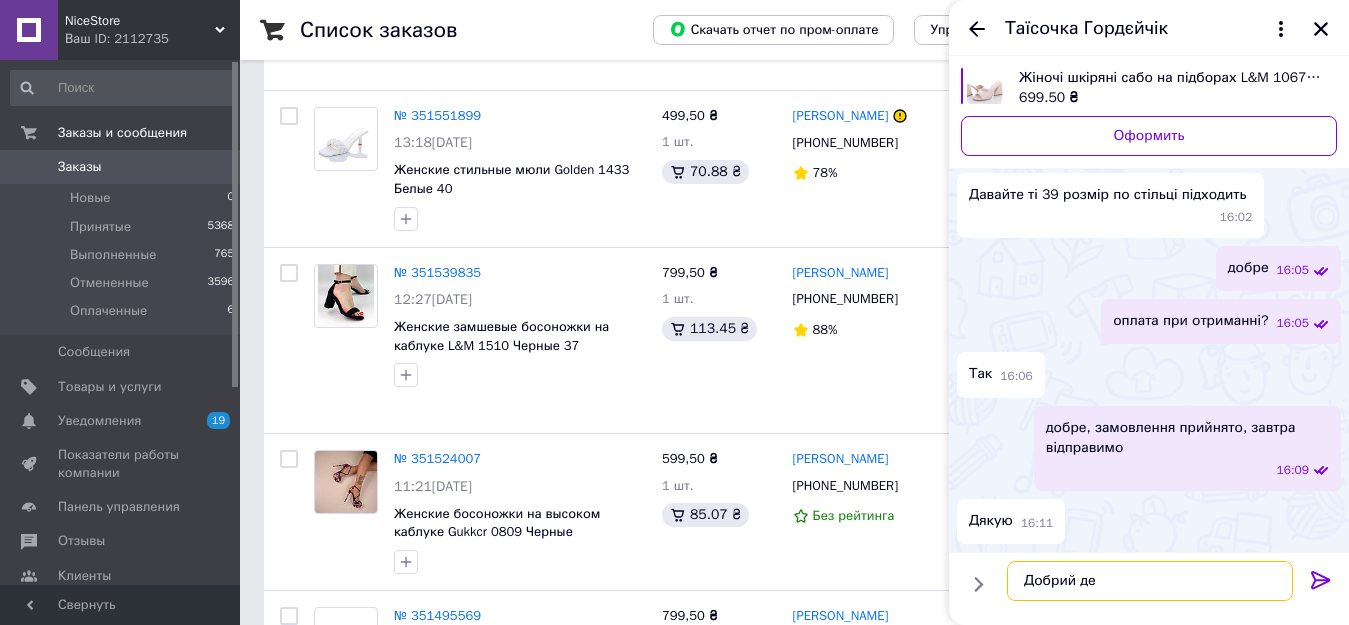 scroll, scrollTop: 2992, scrollLeft: 0, axis: vertical 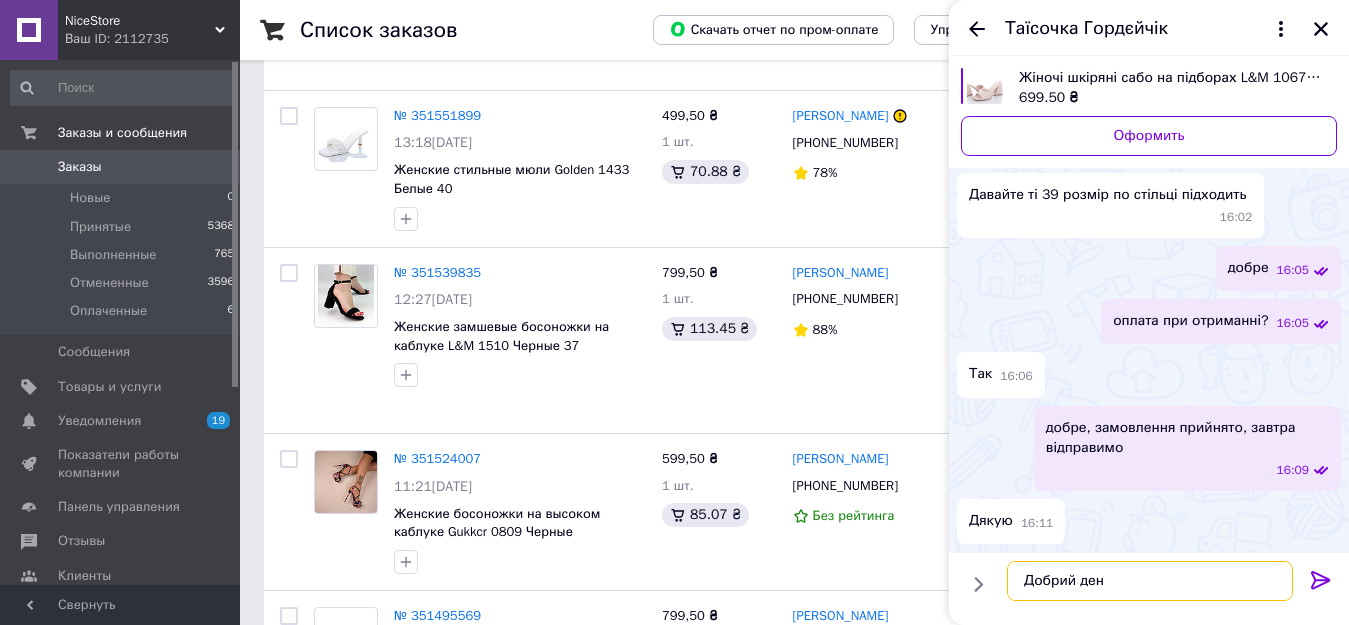type on "Добрий день" 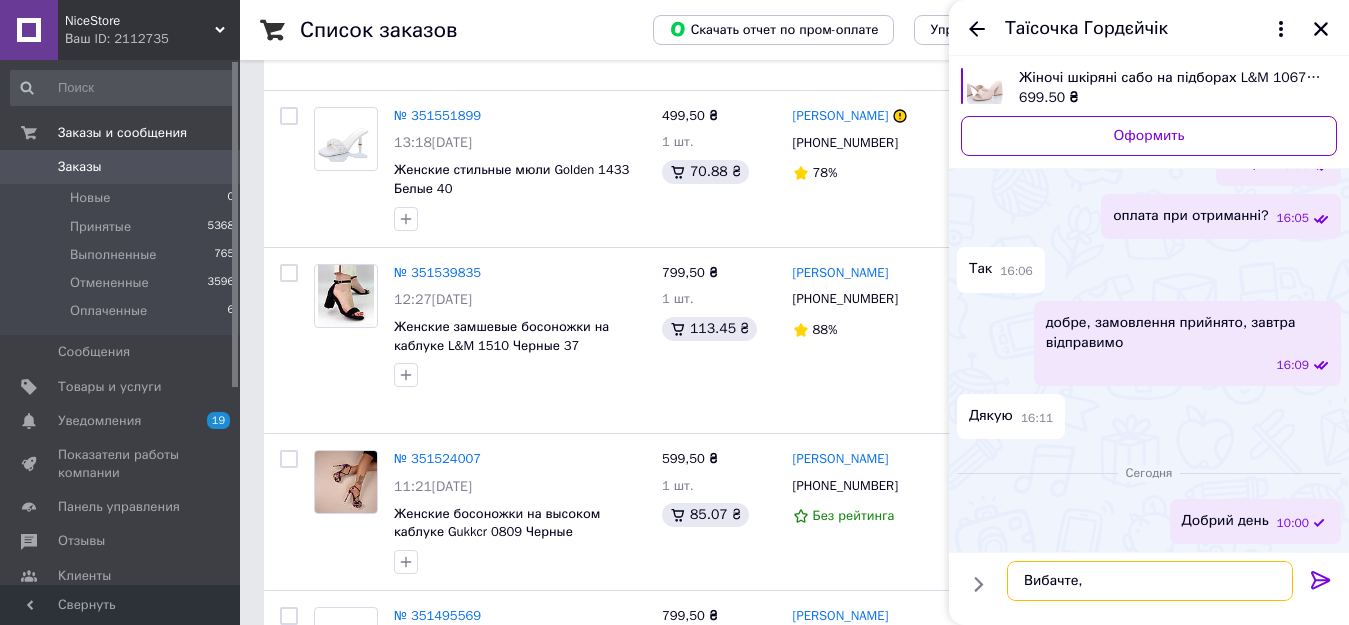 scroll, scrollTop: 3081, scrollLeft: 0, axis: vertical 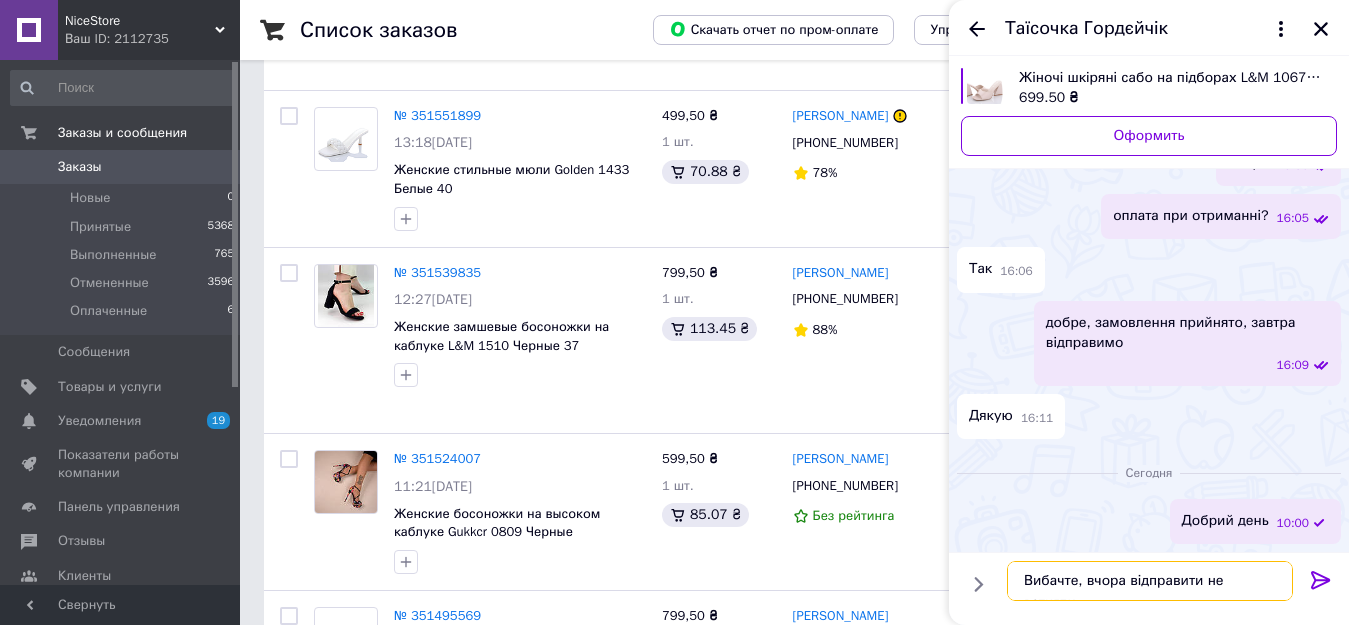 type on "Вибачте, вчора відправити не встигли." 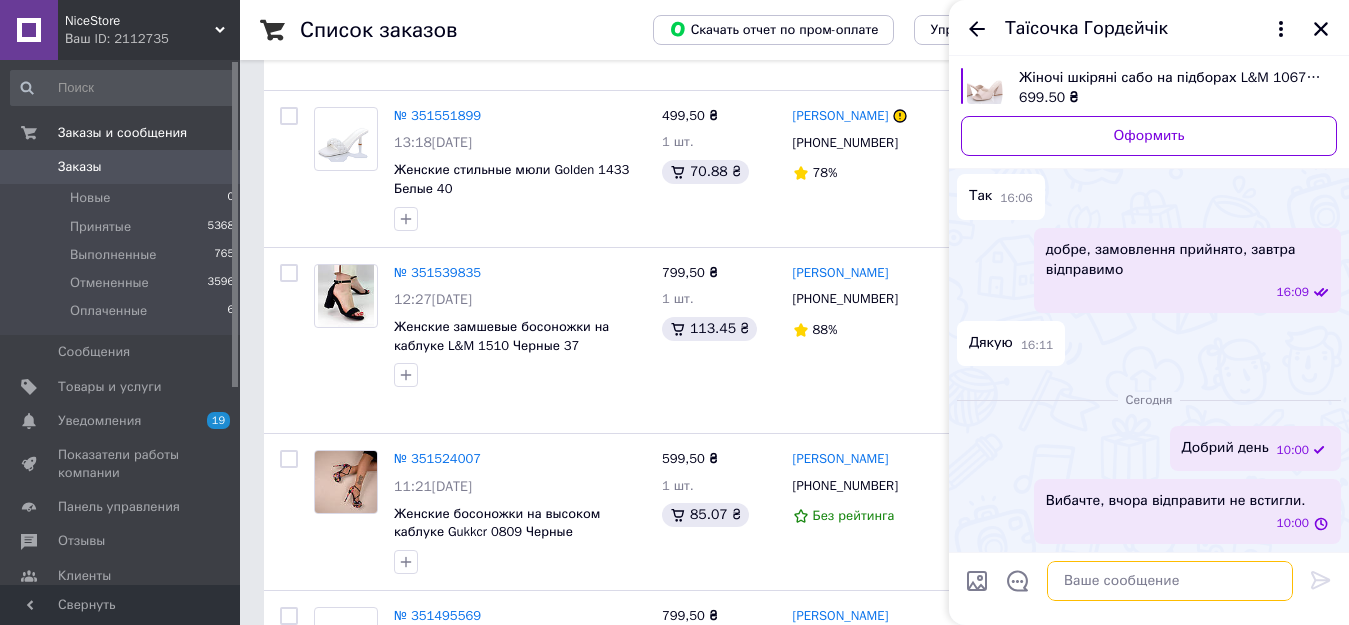 scroll, scrollTop: 3154, scrollLeft: 0, axis: vertical 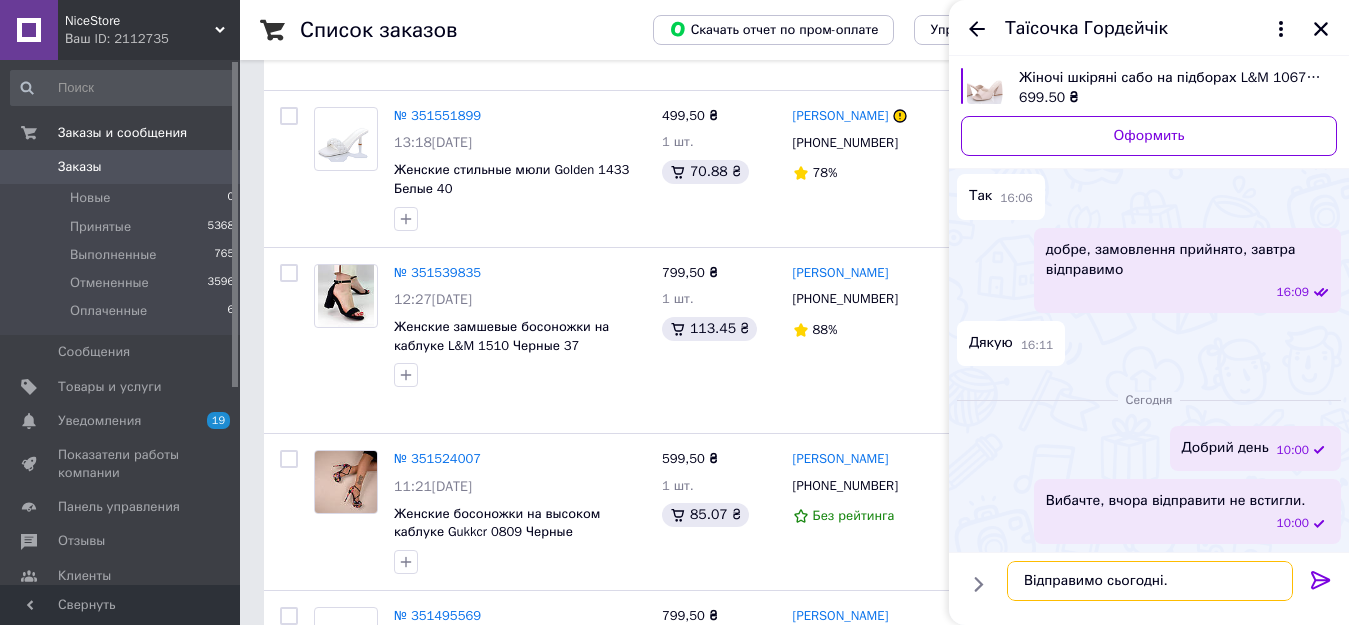 type on "Відправимо сьогодні." 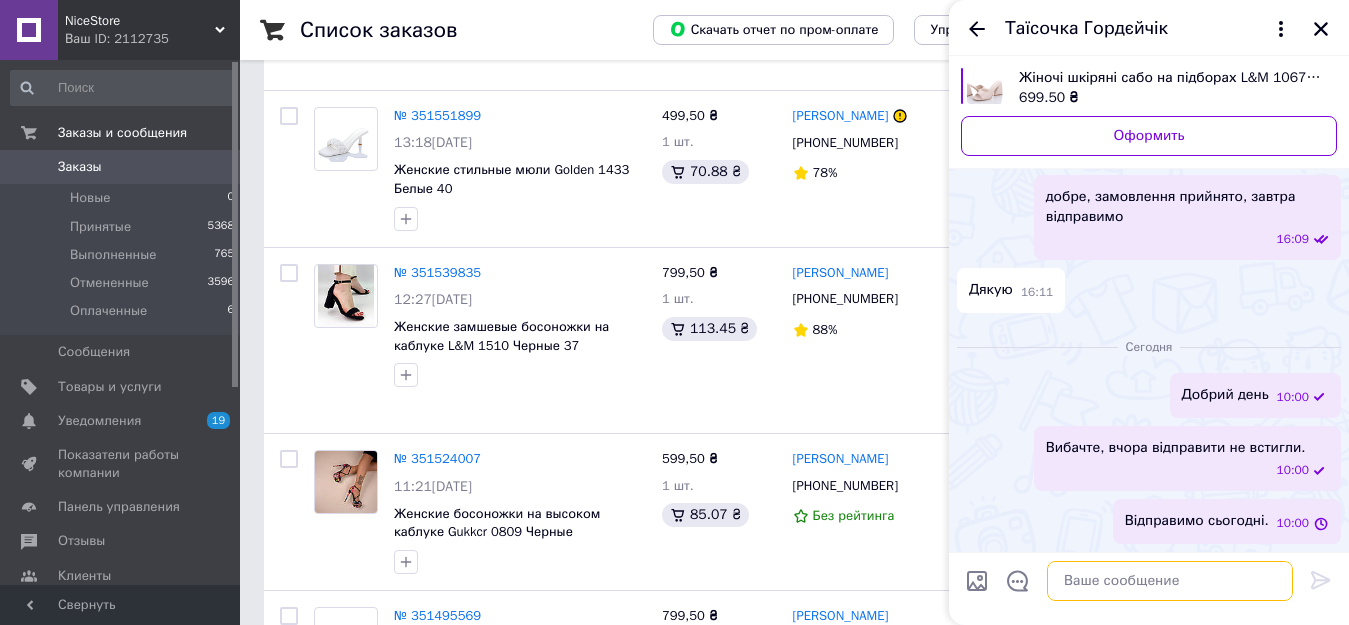 scroll, scrollTop: 3207, scrollLeft: 0, axis: vertical 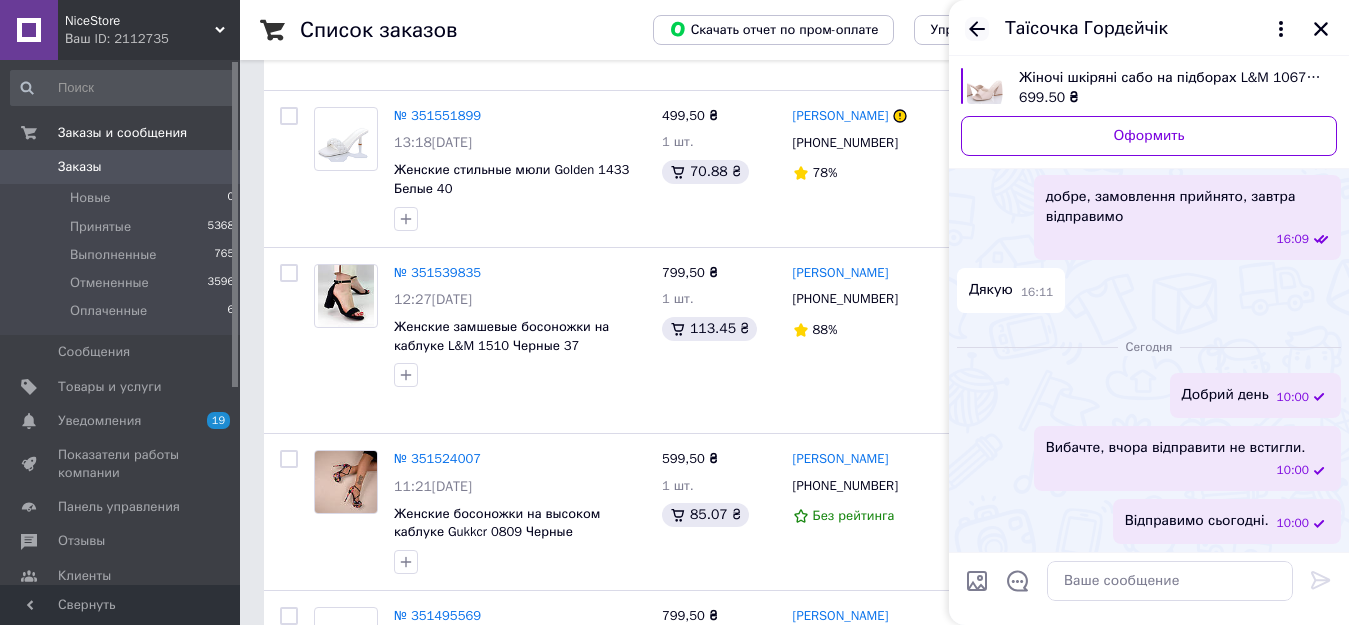 click 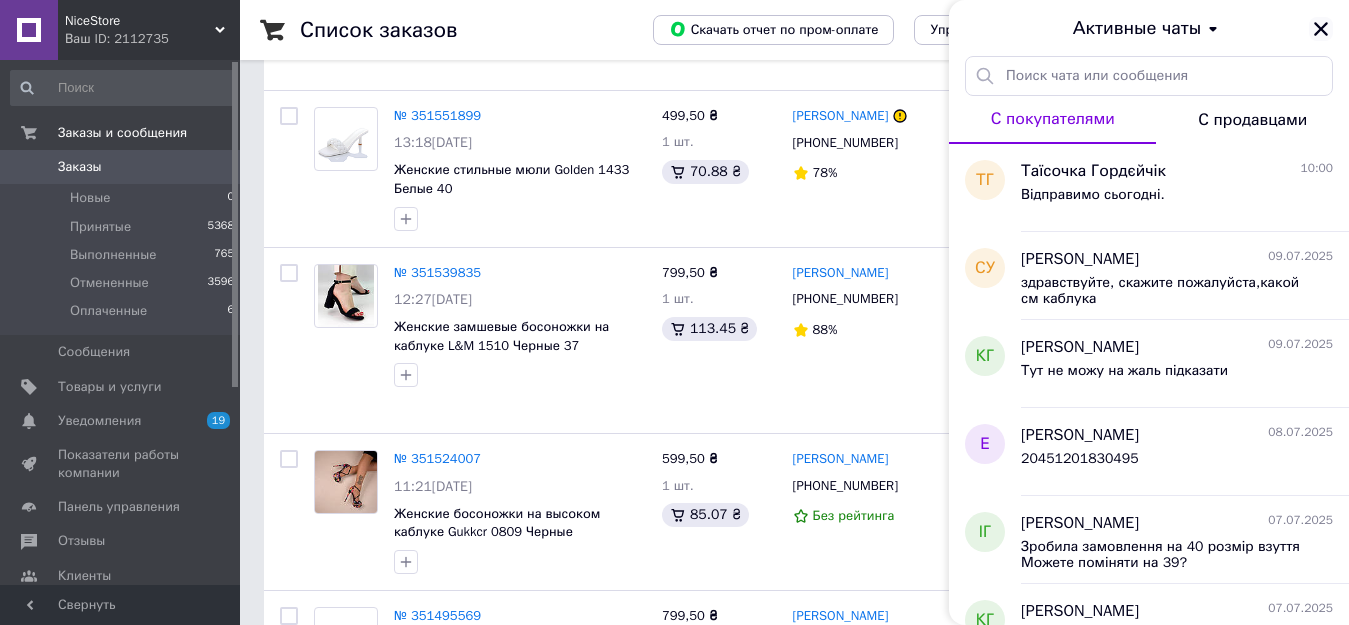 click 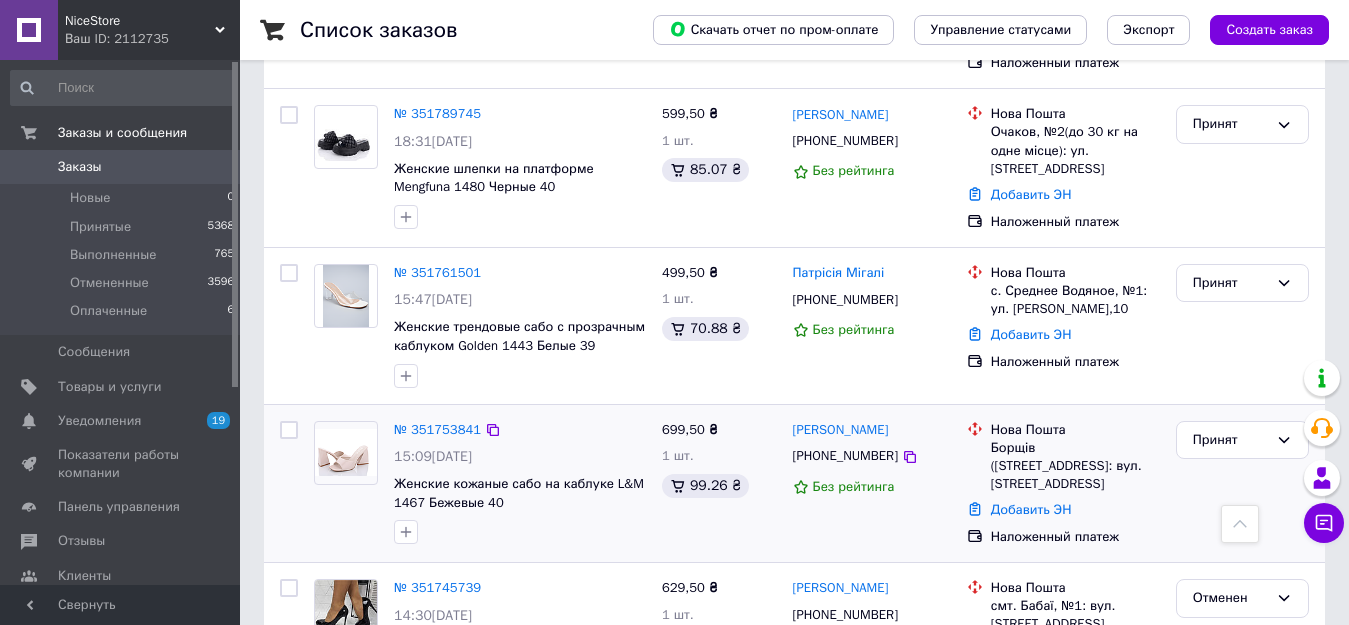 scroll, scrollTop: 2600, scrollLeft: 0, axis: vertical 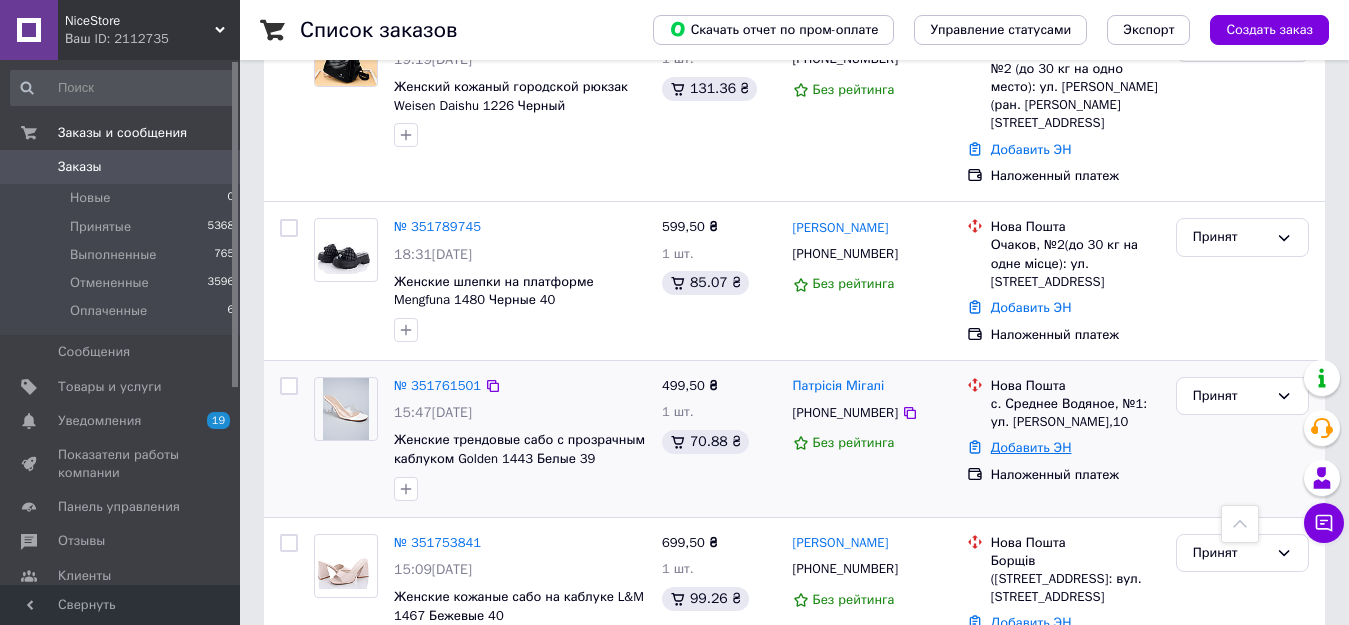 click on "Добавить ЭН" at bounding box center [1031, 447] 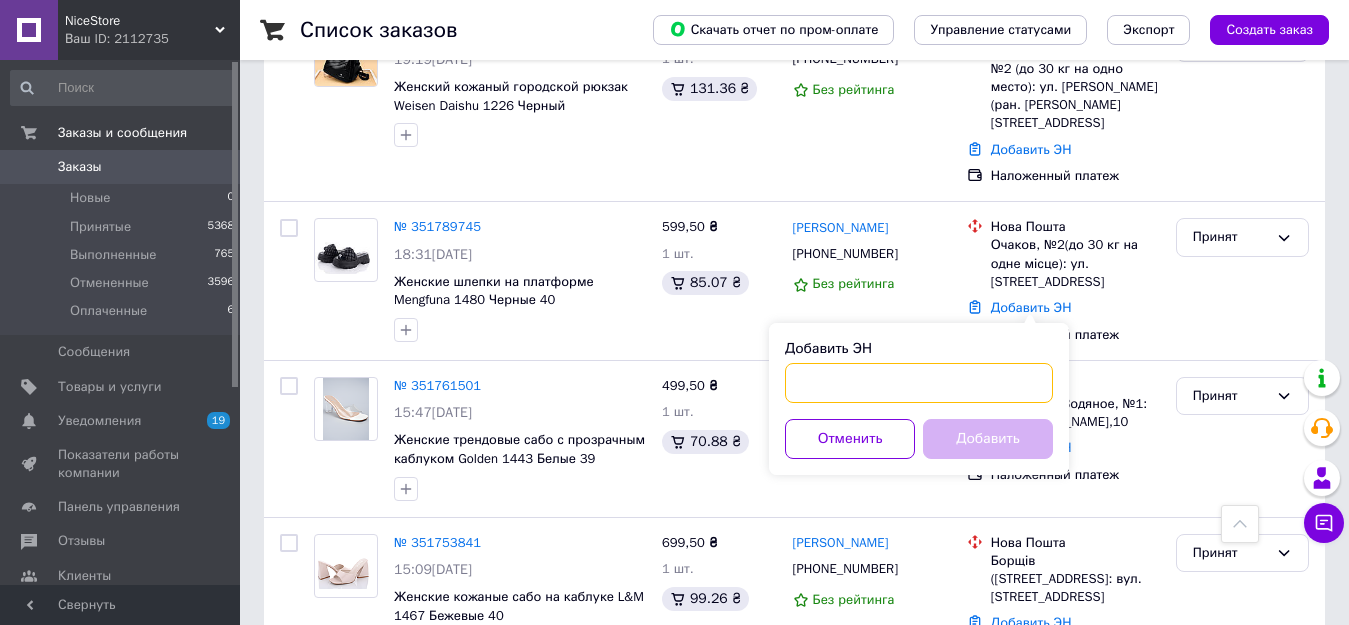 click on "Добавить ЭН" at bounding box center [919, 383] 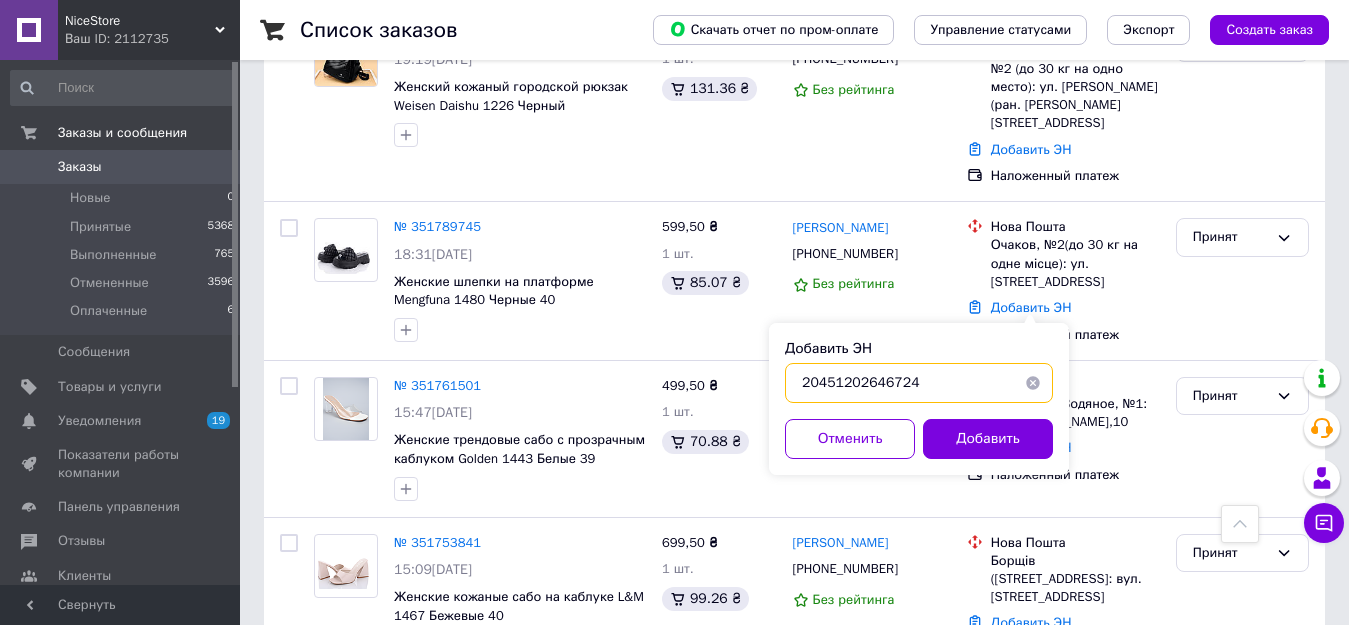 type on "20451202646724" 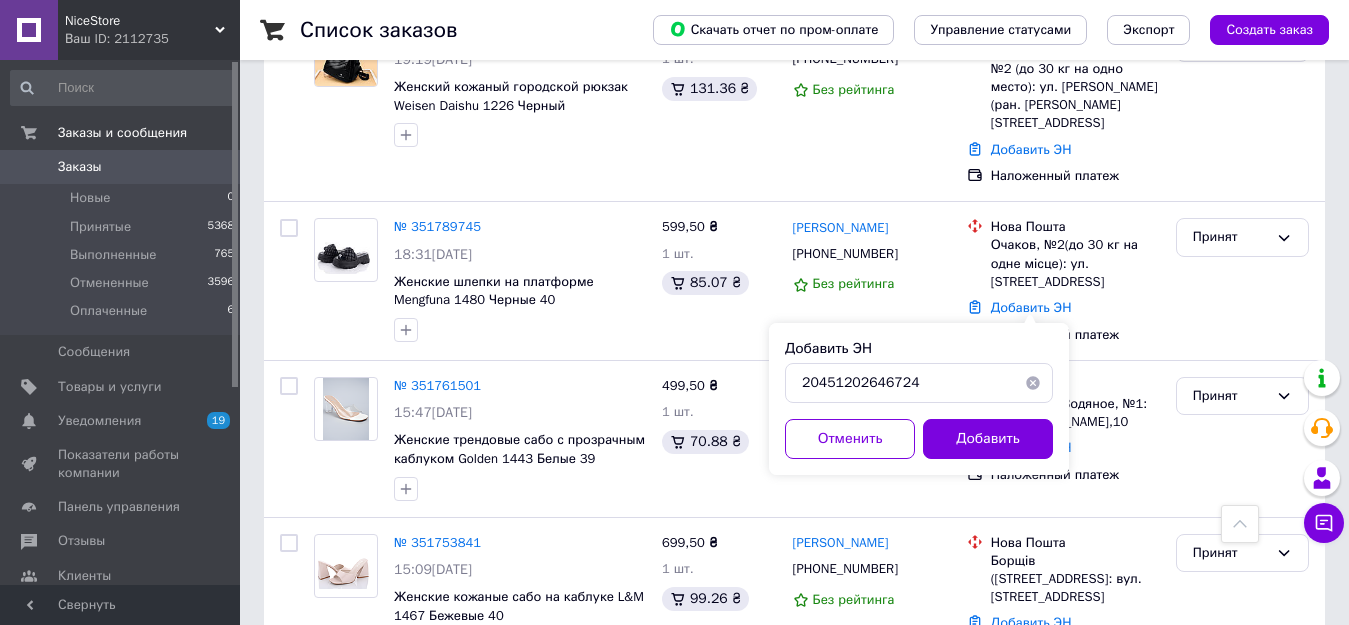 click on "Добавить" at bounding box center (988, 439) 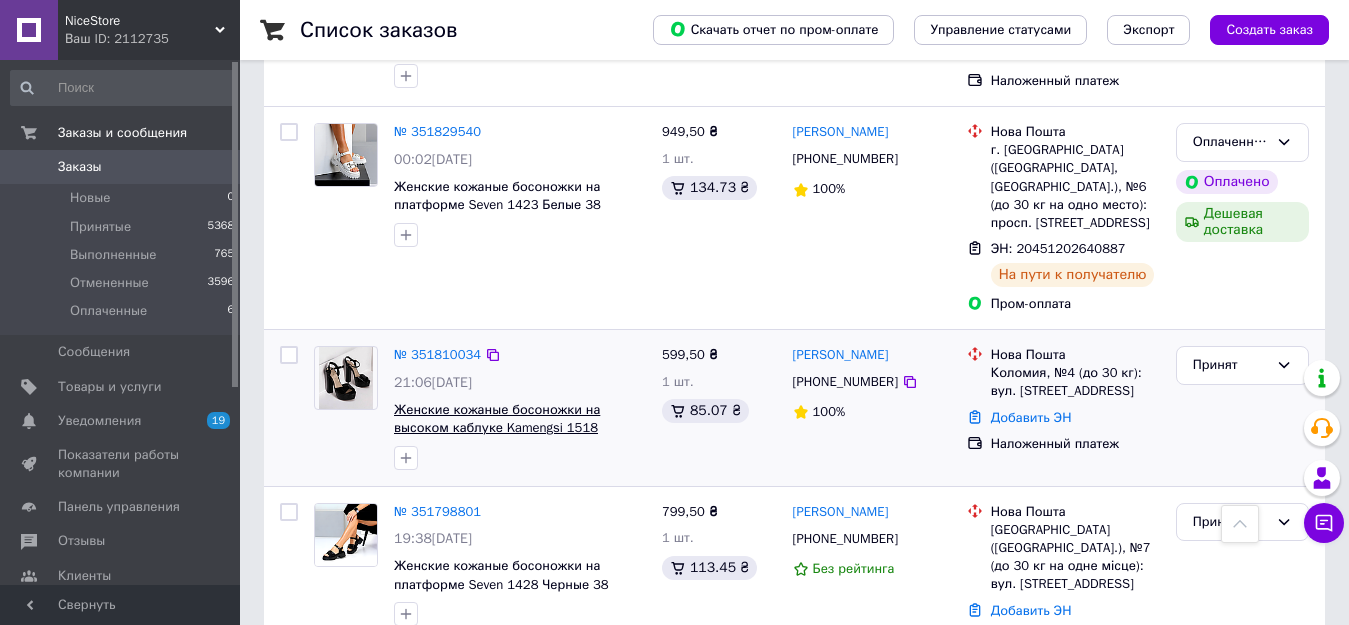 scroll, scrollTop: 1900, scrollLeft: 0, axis: vertical 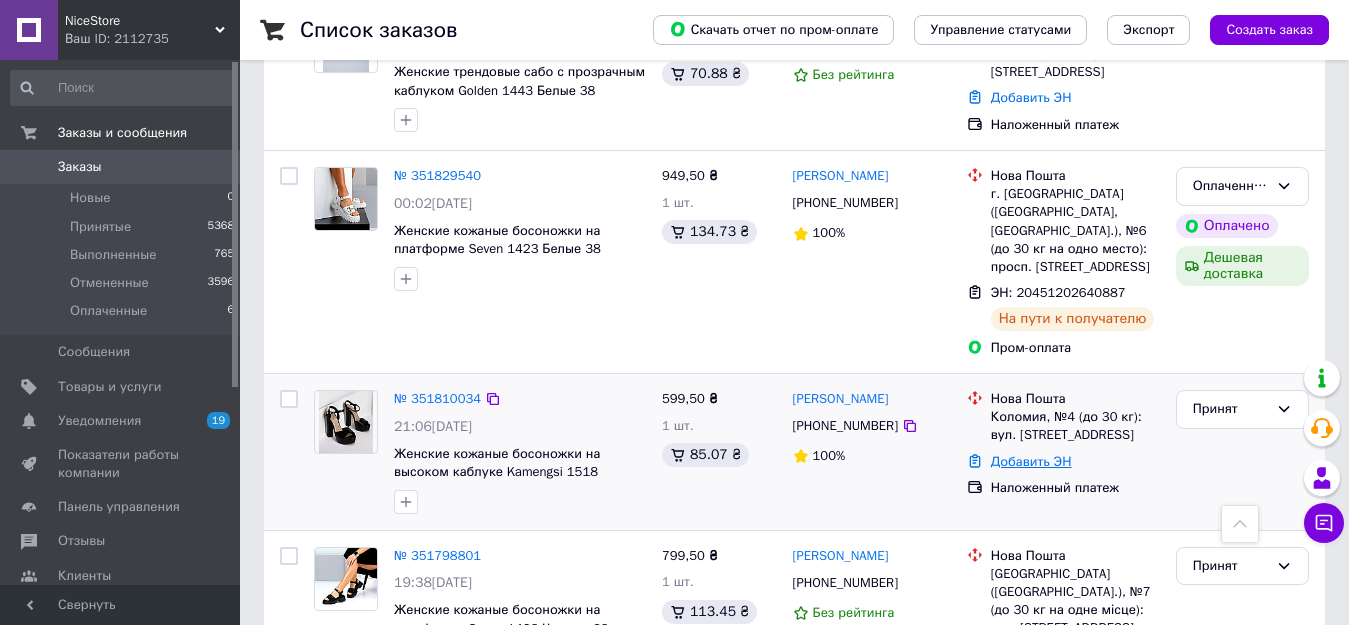 click on "Добавить ЭН" at bounding box center [1031, 461] 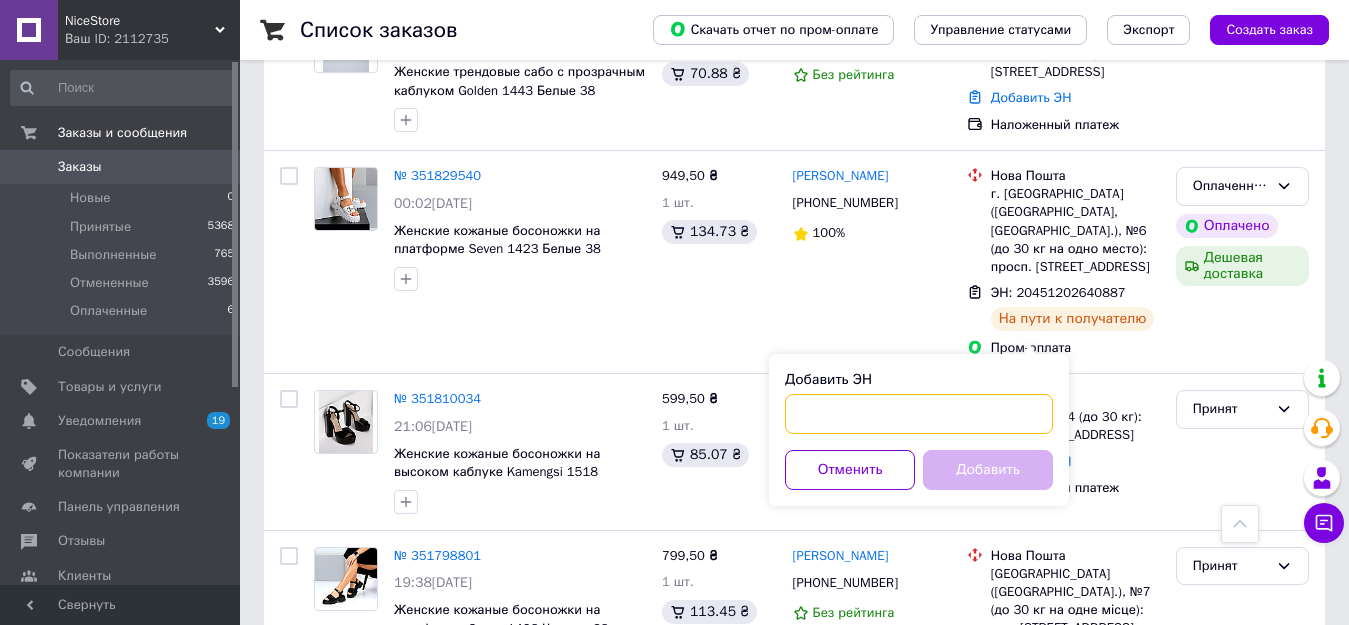 paste on "20451202645160" 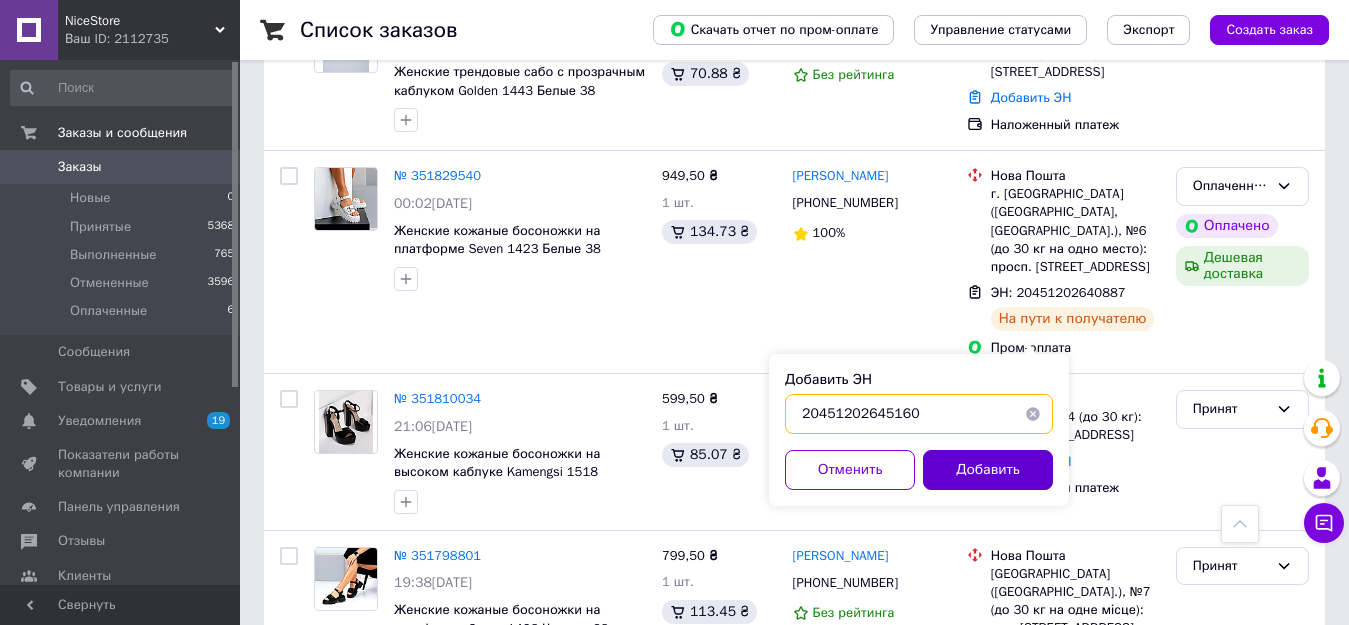 type on "20451202645160" 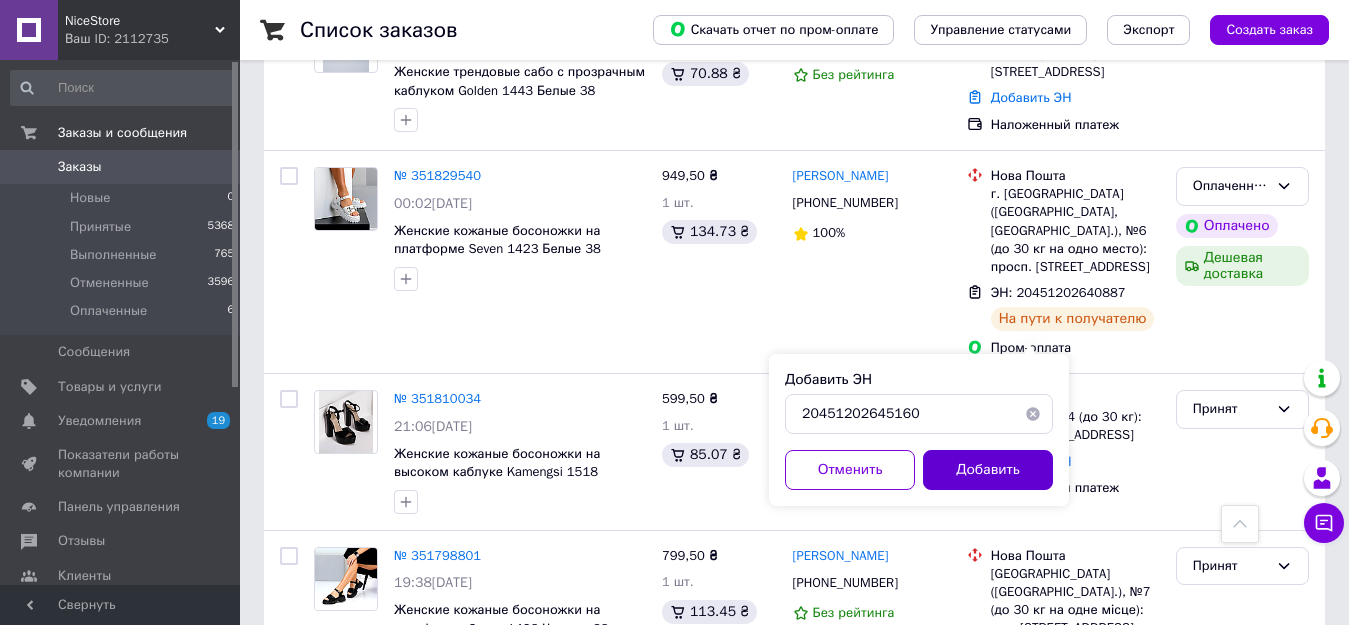 click on "Добавить" at bounding box center [988, 470] 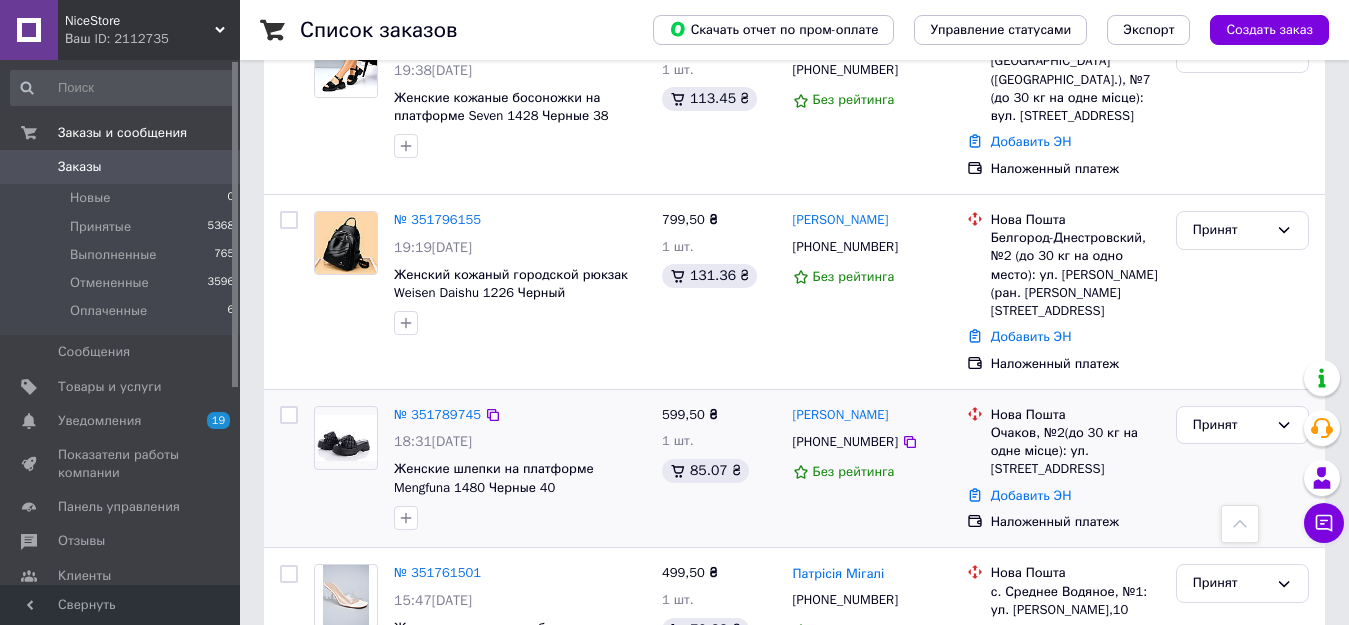 scroll, scrollTop: 2500, scrollLeft: 0, axis: vertical 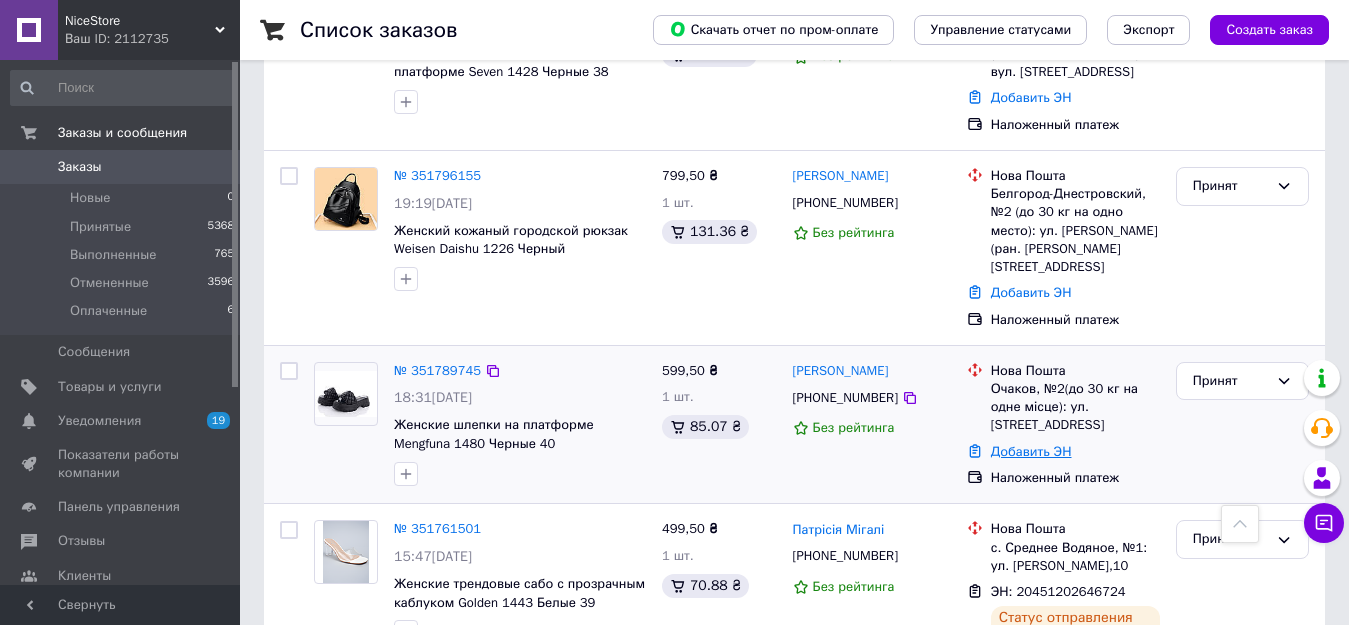 click on "Добавить ЭН" at bounding box center [1031, 451] 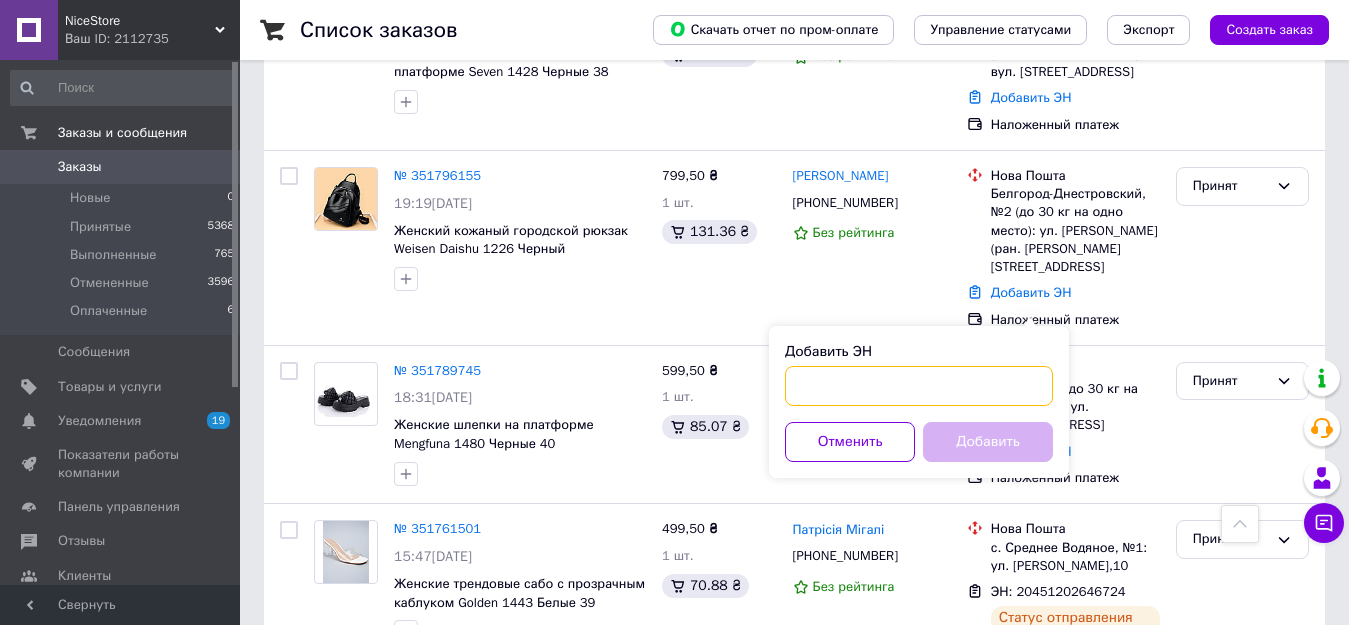 click on "Добавить ЭН" at bounding box center [919, 386] 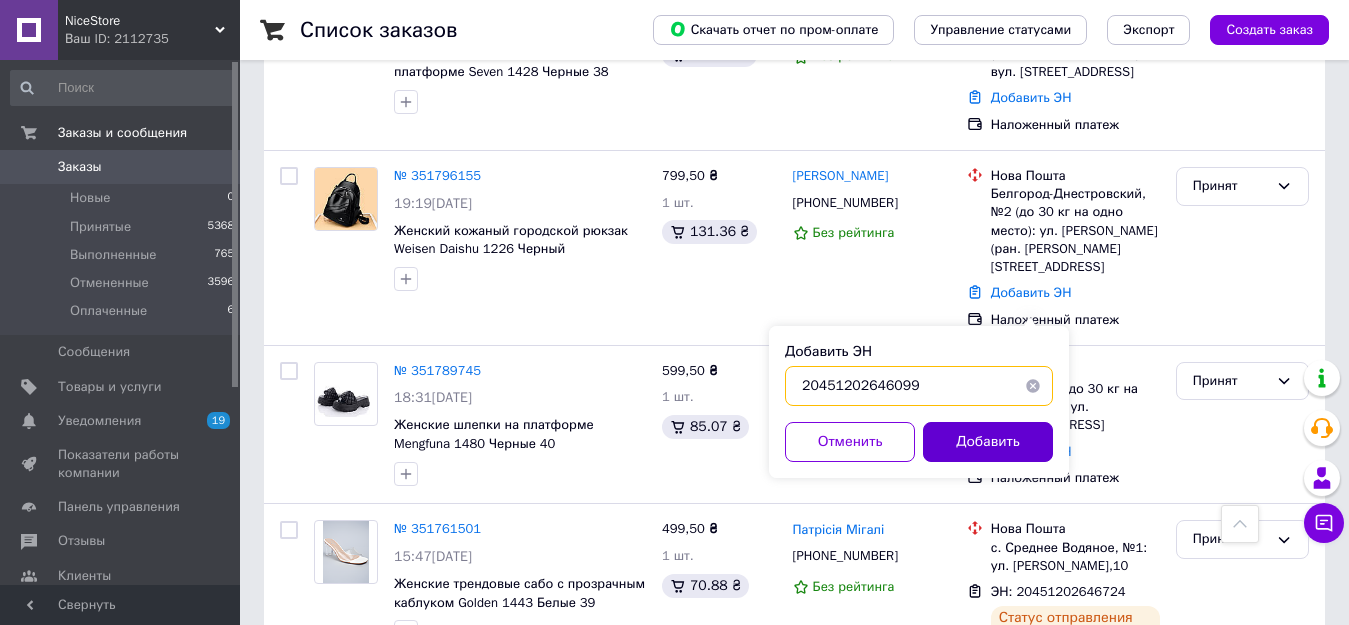 type on "20451202646099" 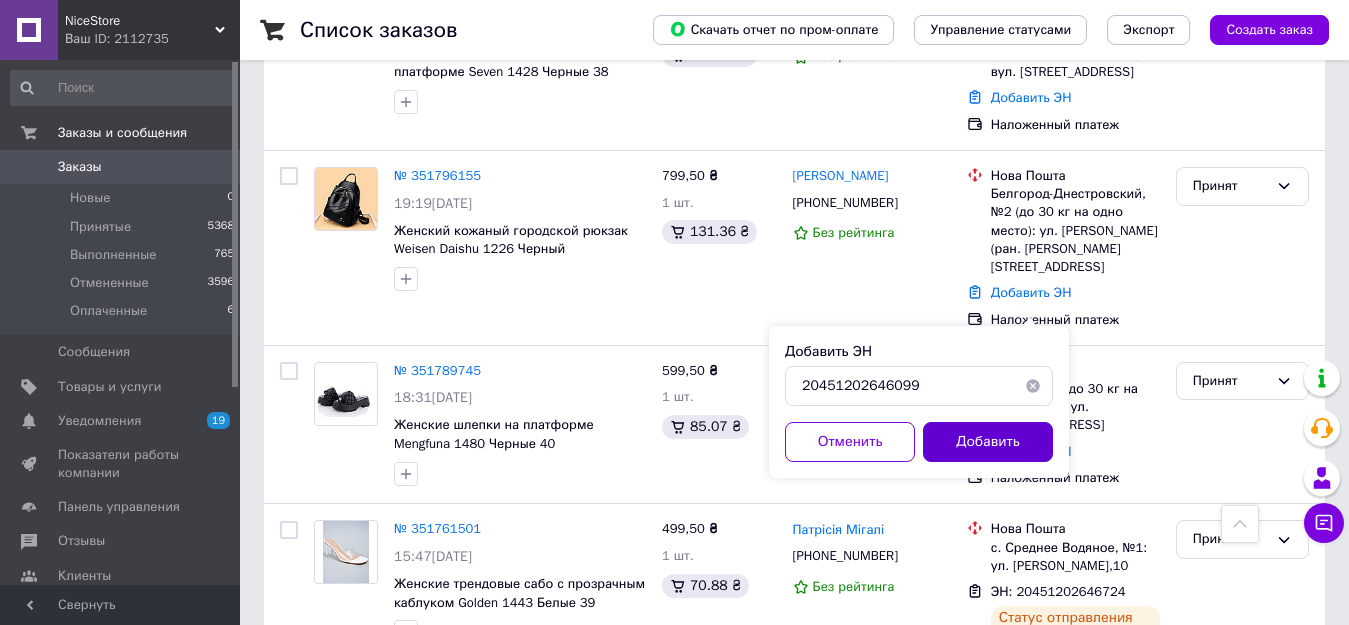 click on "Добавить" at bounding box center (988, 442) 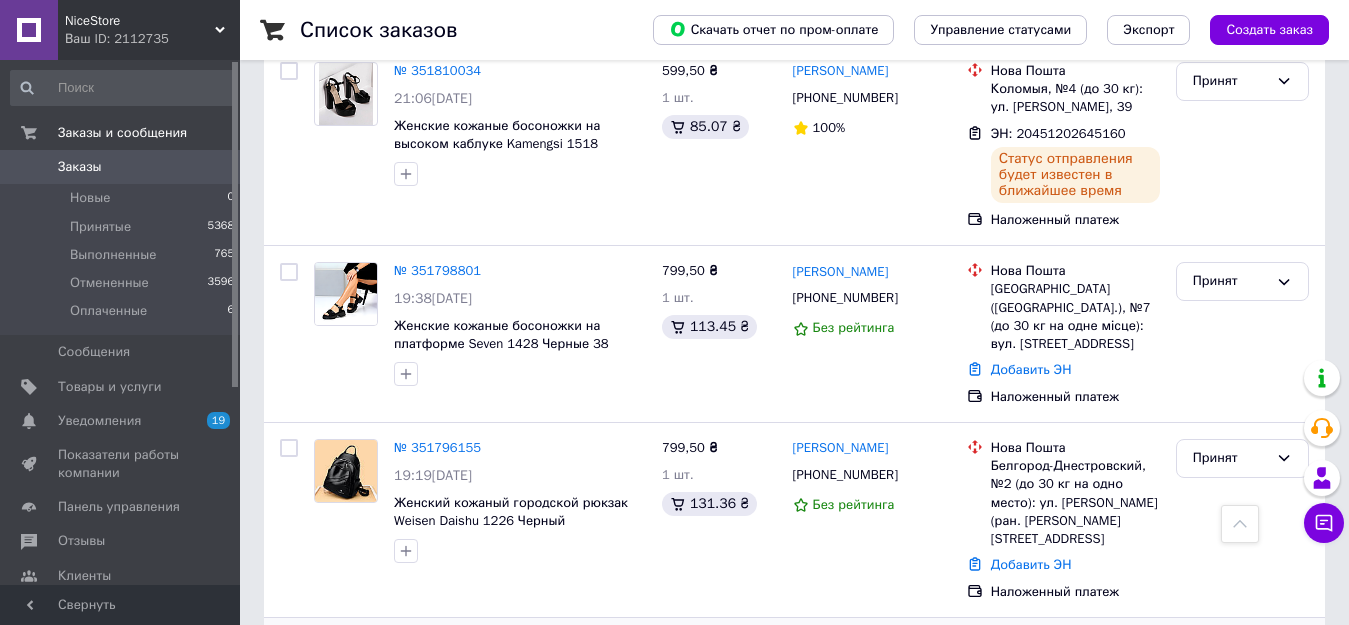 scroll, scrollTop: 2200, scrollLeft: 0, axis: vertical 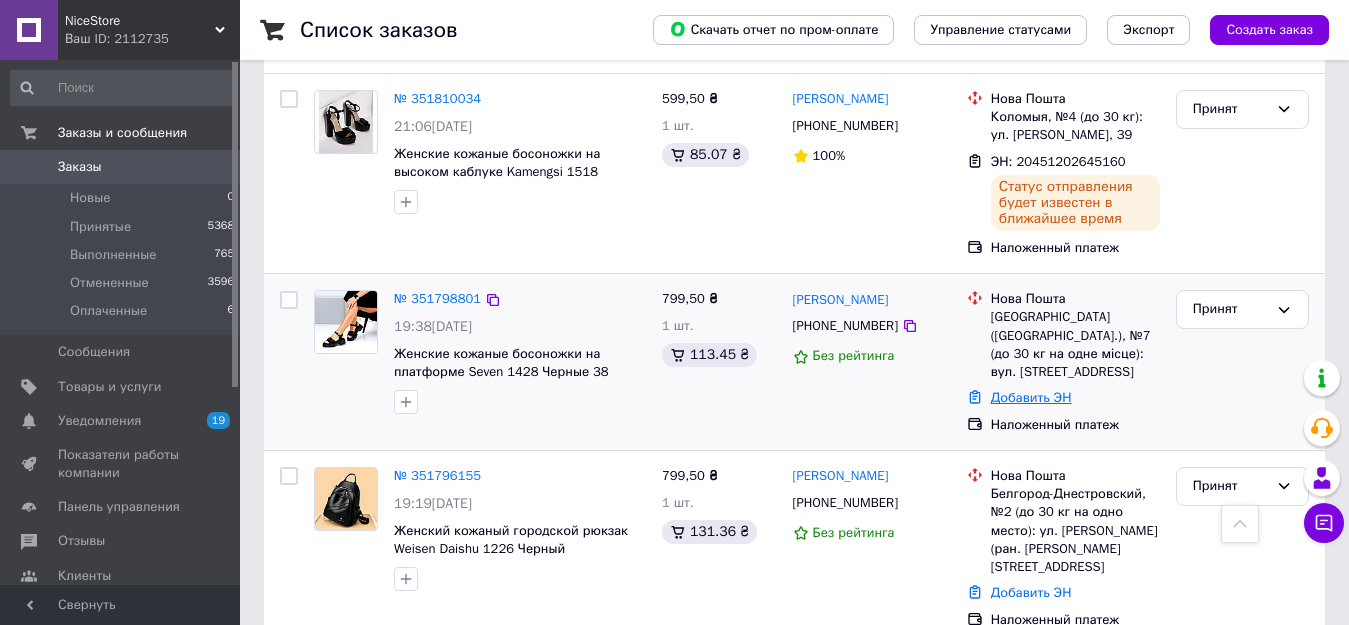 click on "Добавить ЭН" at bounding box center (1031, 397) 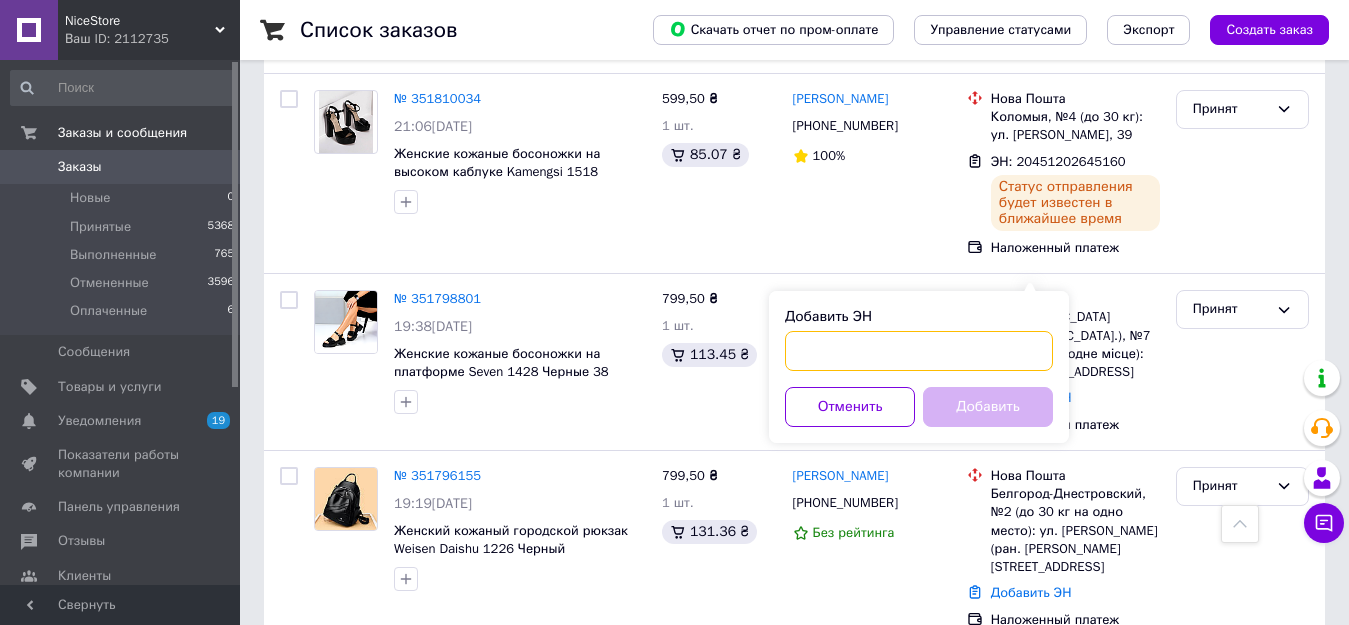 click on "Добавить ЭН" at bounding box center (919, 351) 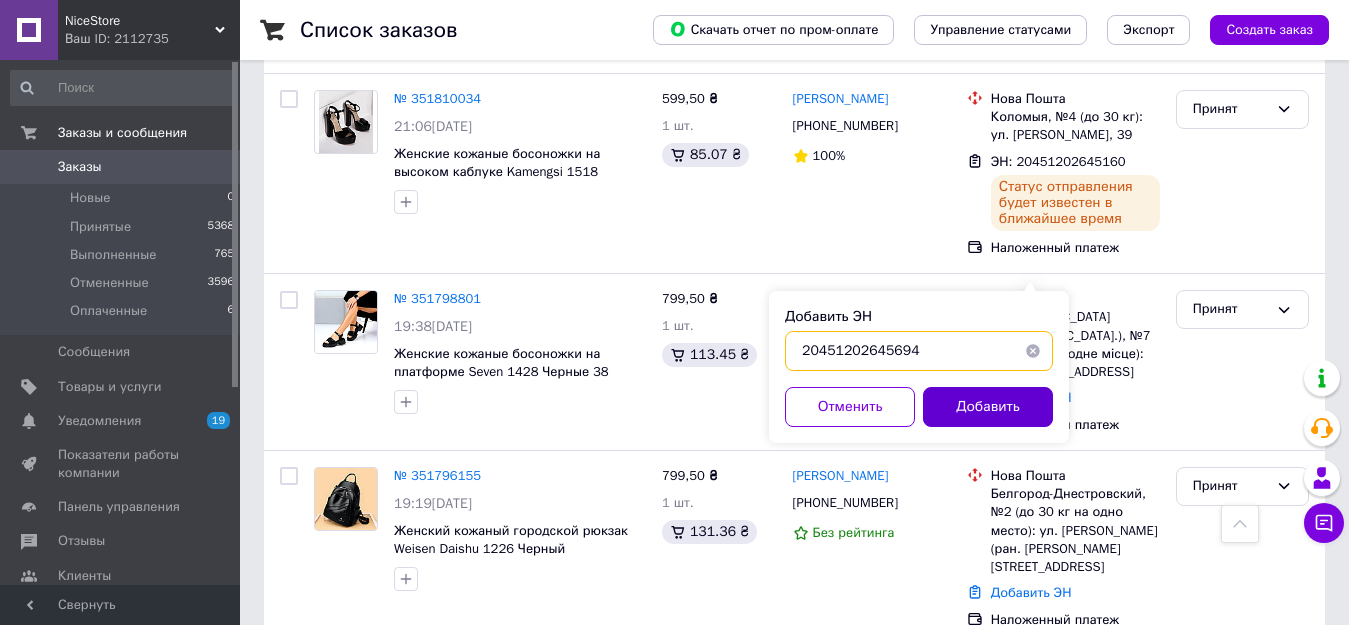 type on "20451202645694" 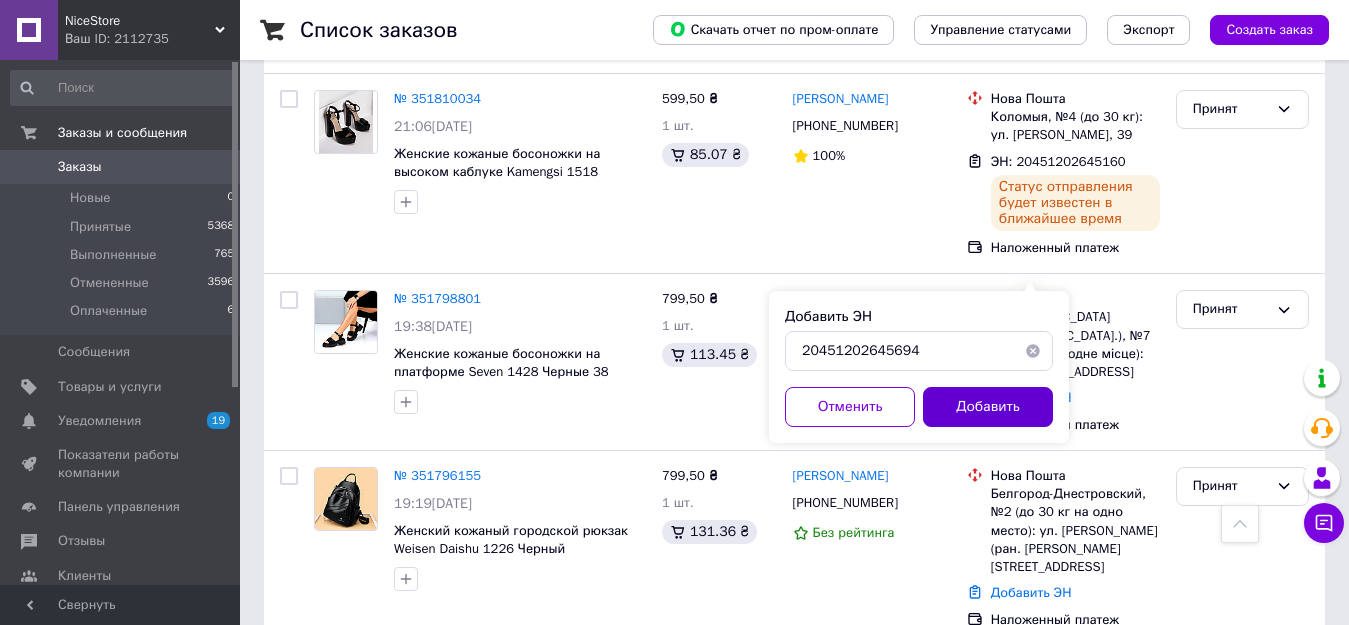 click on "Добавить" at bounding box center [988, 407] 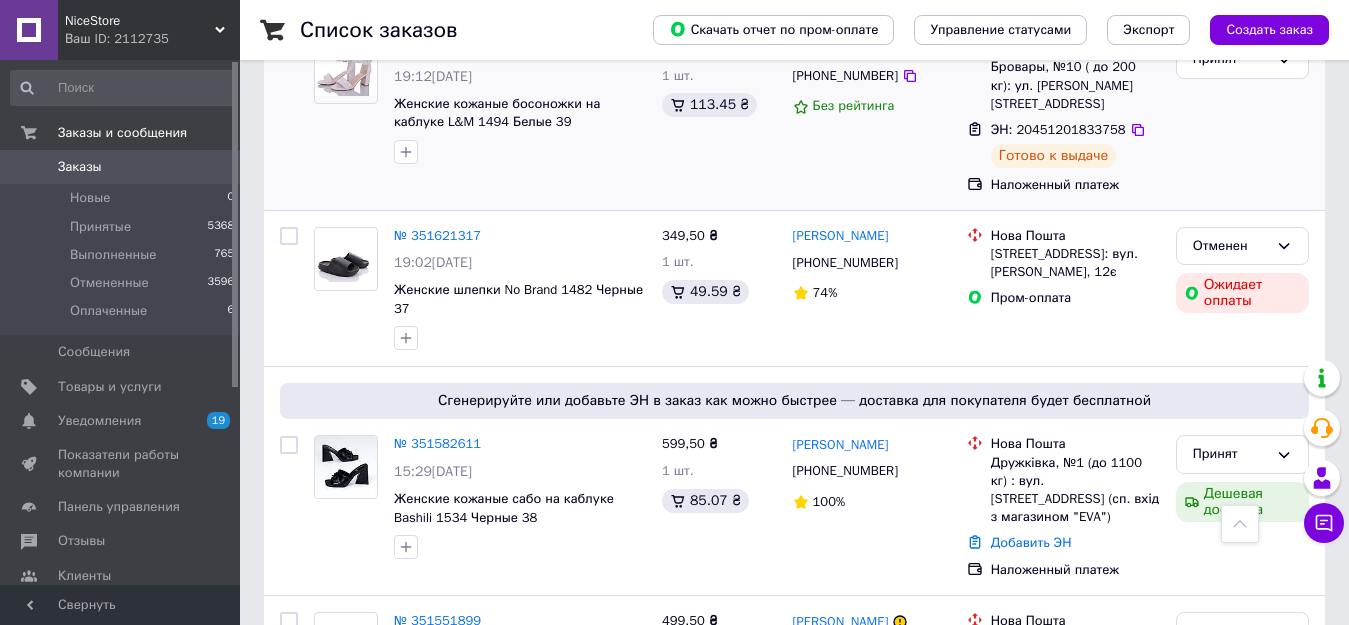 scroll, scrollTop: 4200, scrollLeft: 0, axis: vertical 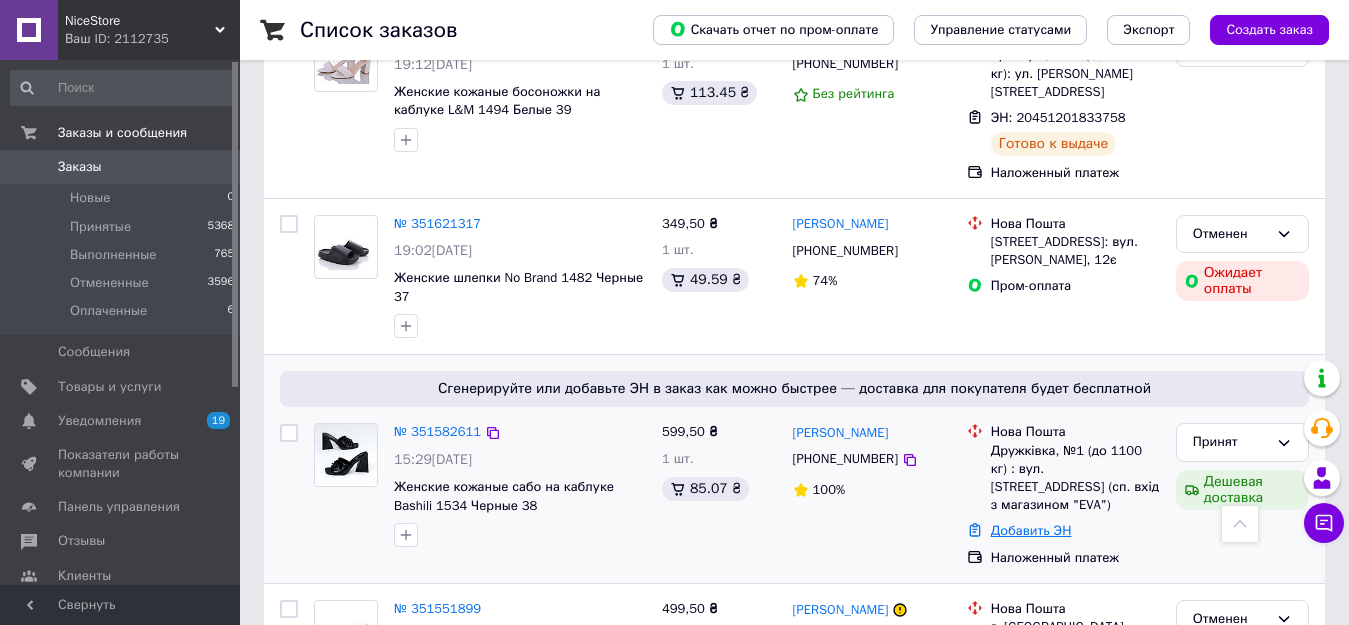 click on "Добавить ЭН" at bounding box center [1031, 530] 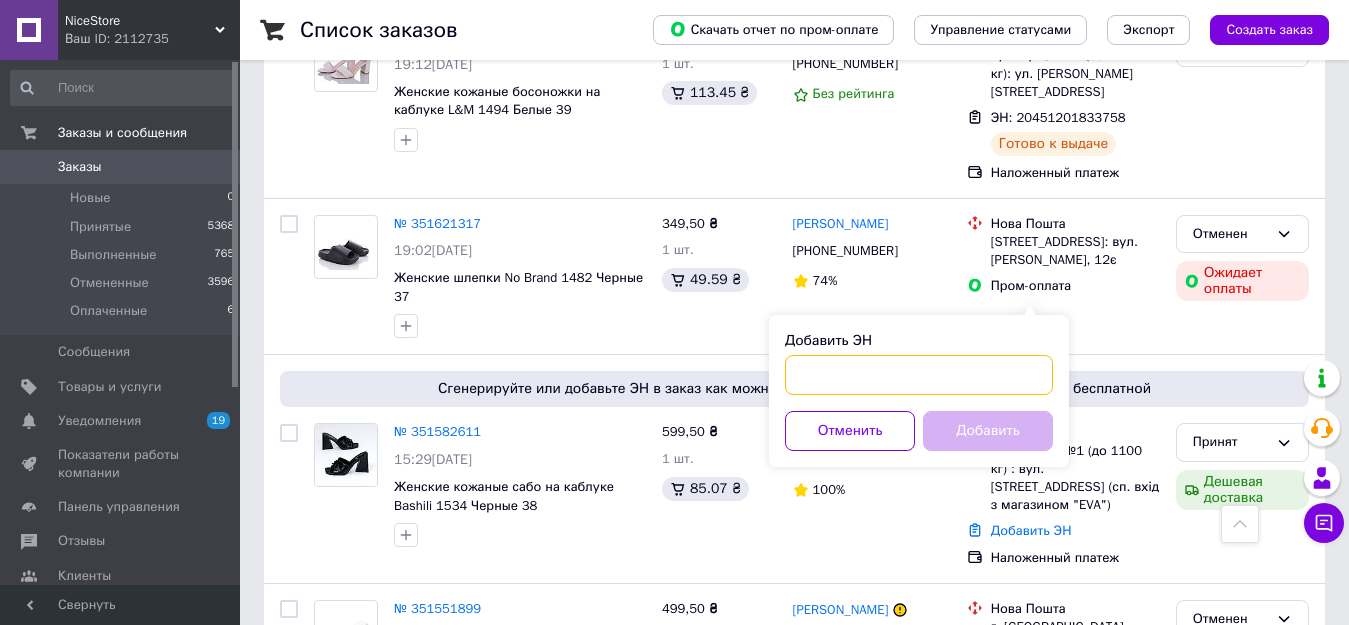 click on "Добавить ЭН" at bounding box center (919, 375) 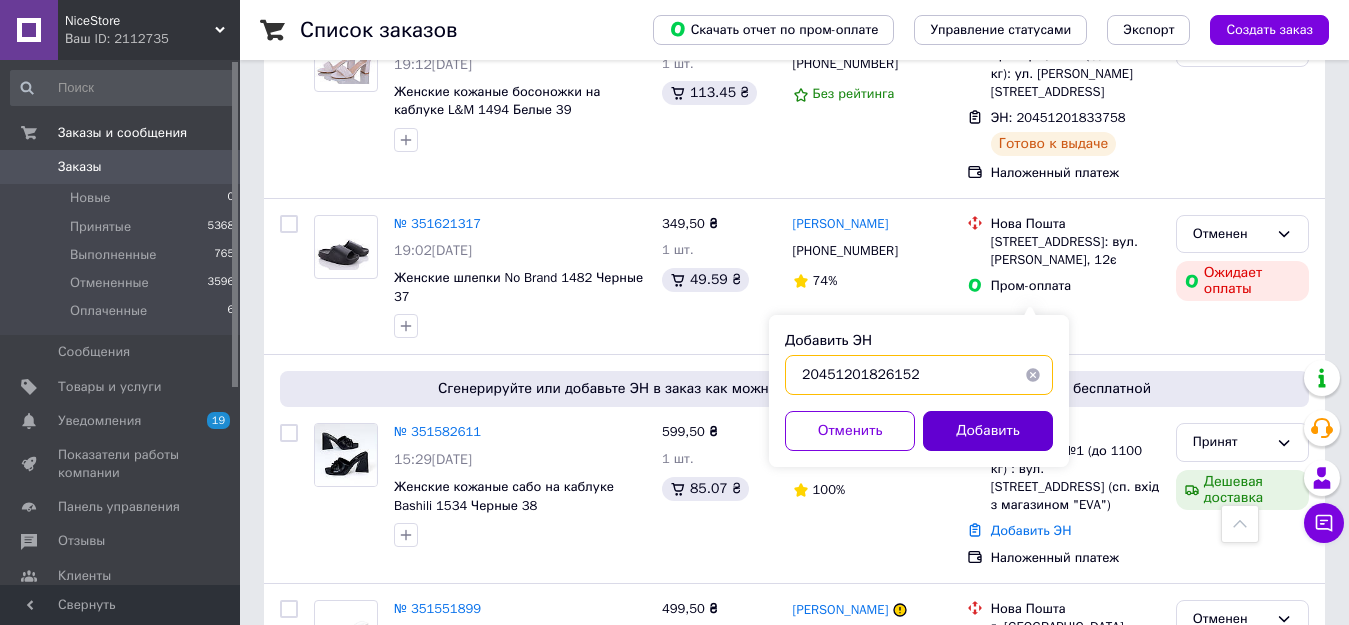 type on "20451201826152" 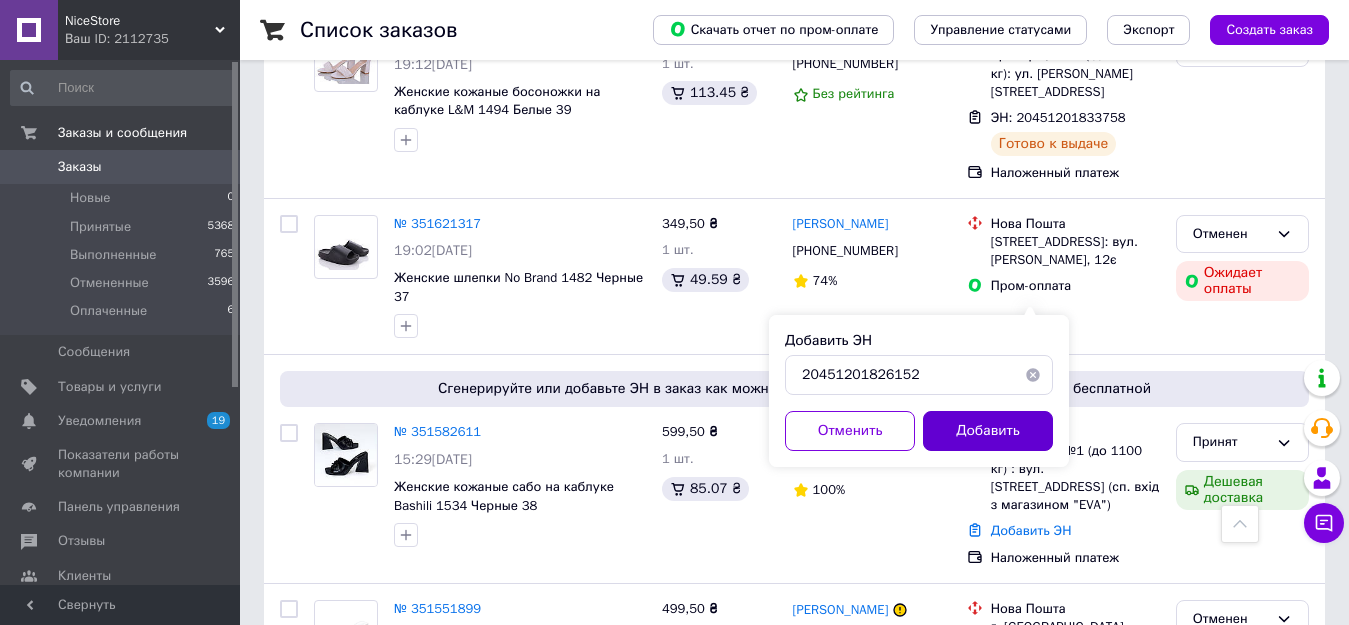 click on "Добавить" at bounding box center [988, 431] 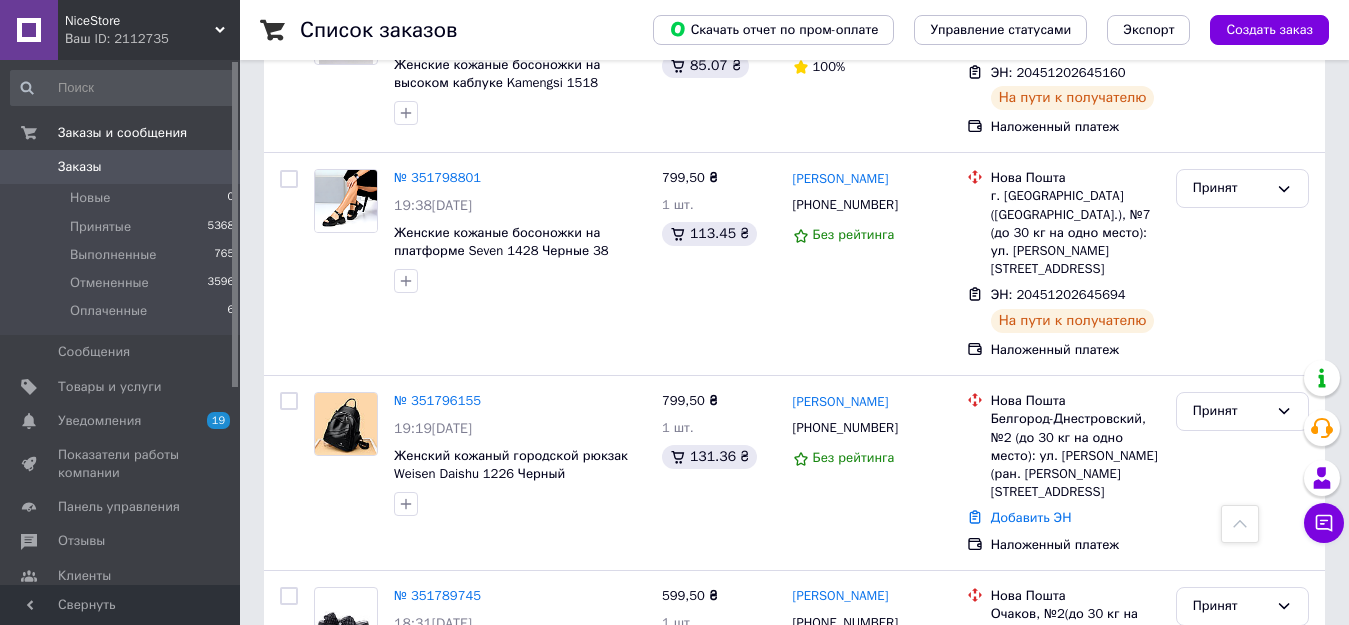 scroll, scrollTop: 2252, scrollLeft: 0, axis: vertical 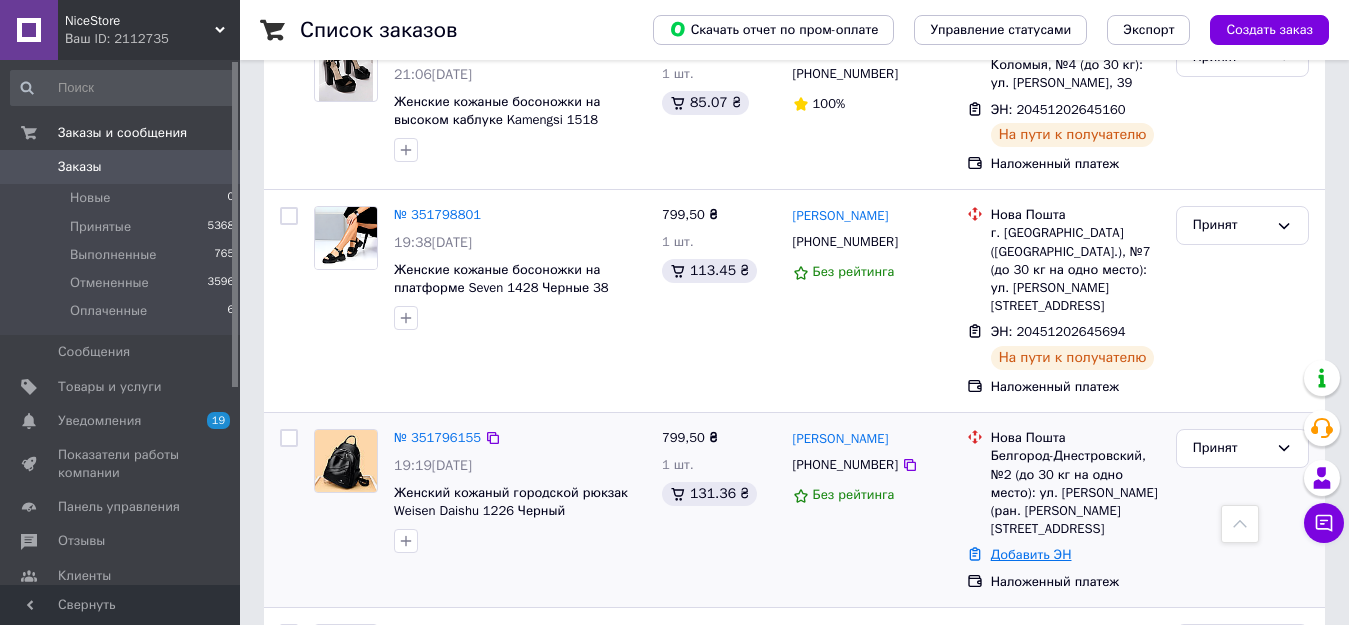click on "Добавить ЭН" at bounding box center [1031, 554] 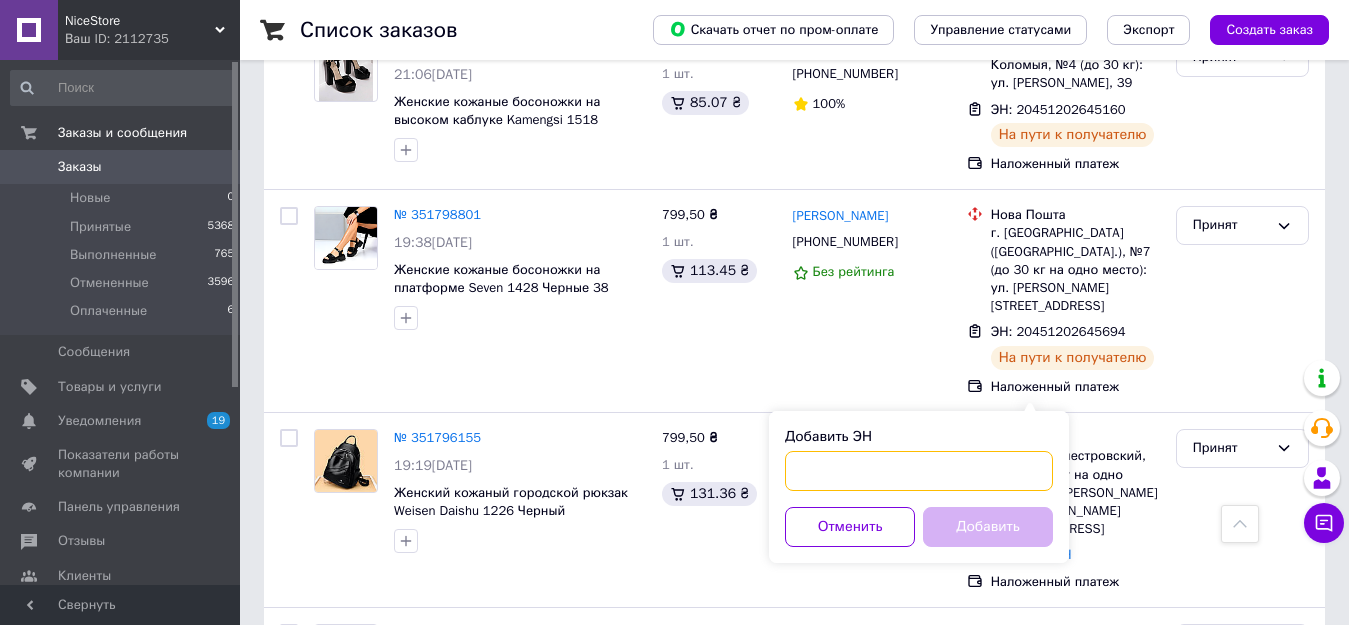 click on "Добавить ЭН" at bounding box center (919, 471) 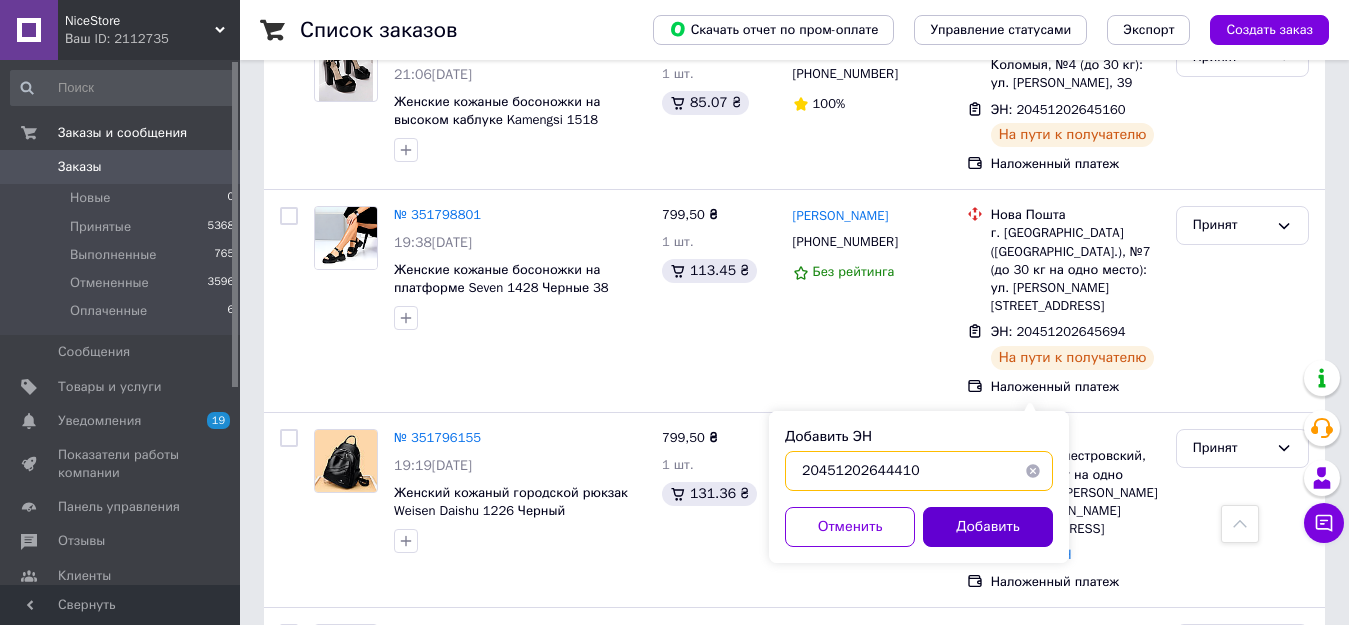 type on "20451202644410" 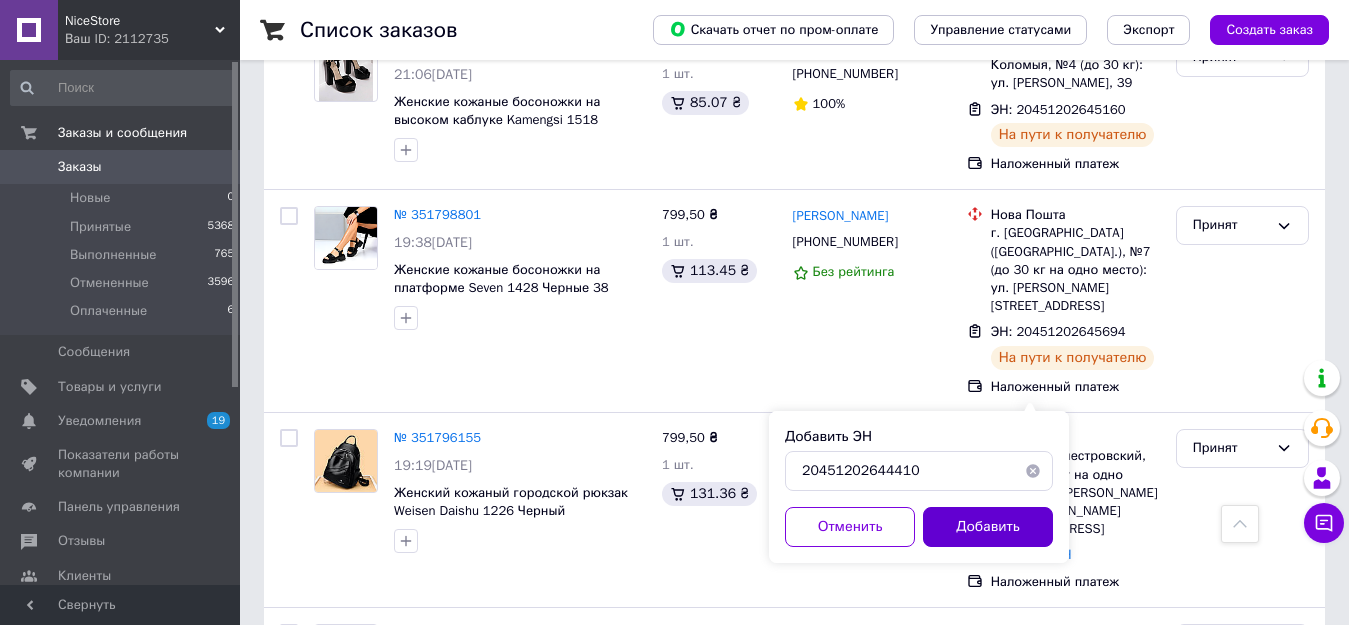 click on "Добавить" at bounding box center [988, 527] 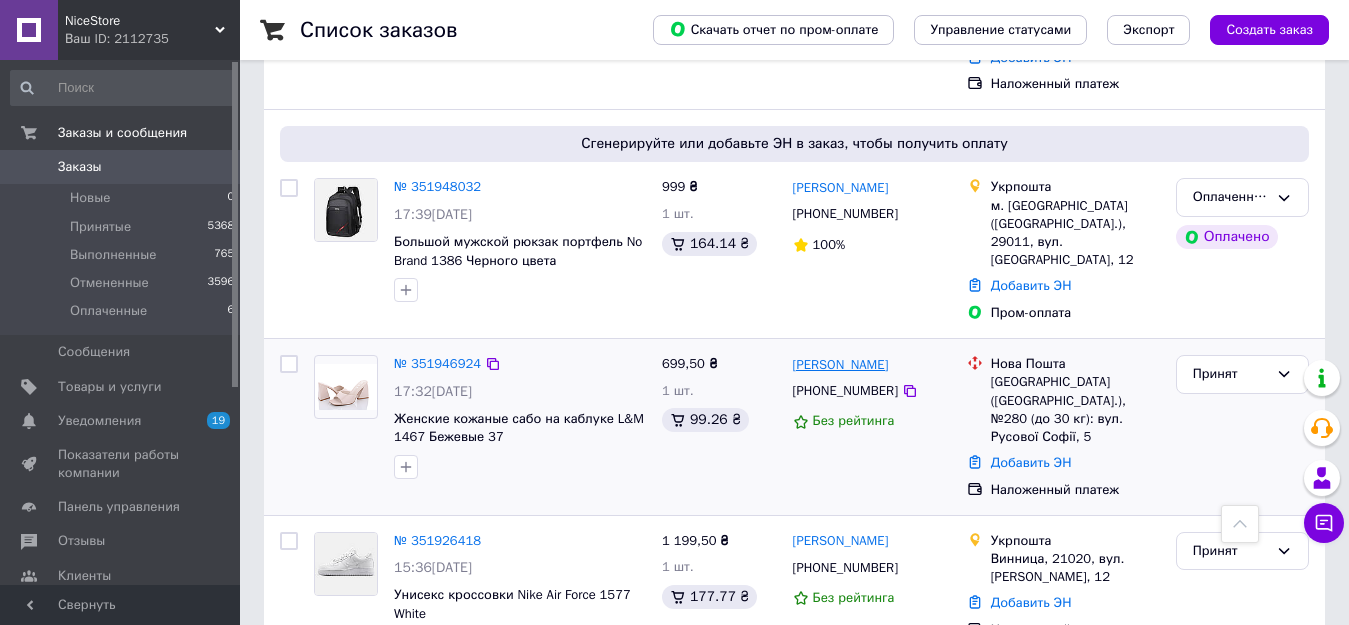 scroll, scrollTop: 1152, scrollLeft: 0, axis: vertical 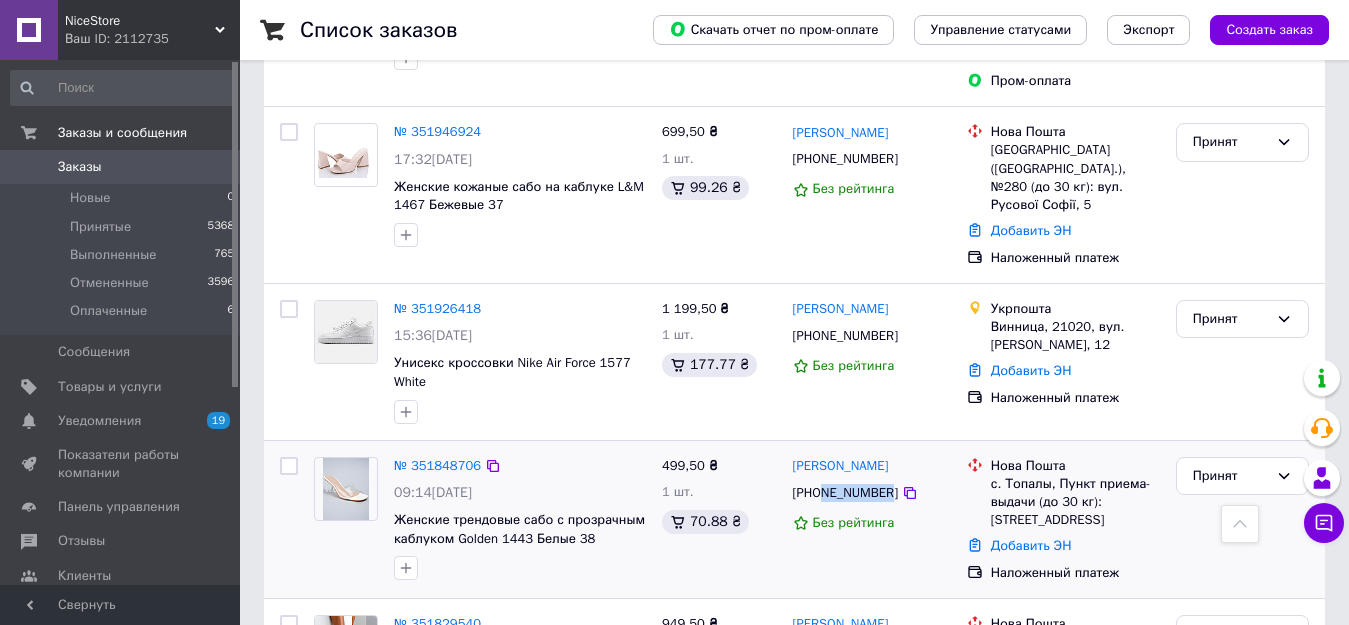 drag, startPoint x: 822, startPoint y: 361, endPoint x: 883, endPoint y: 363, distance: 61.03278 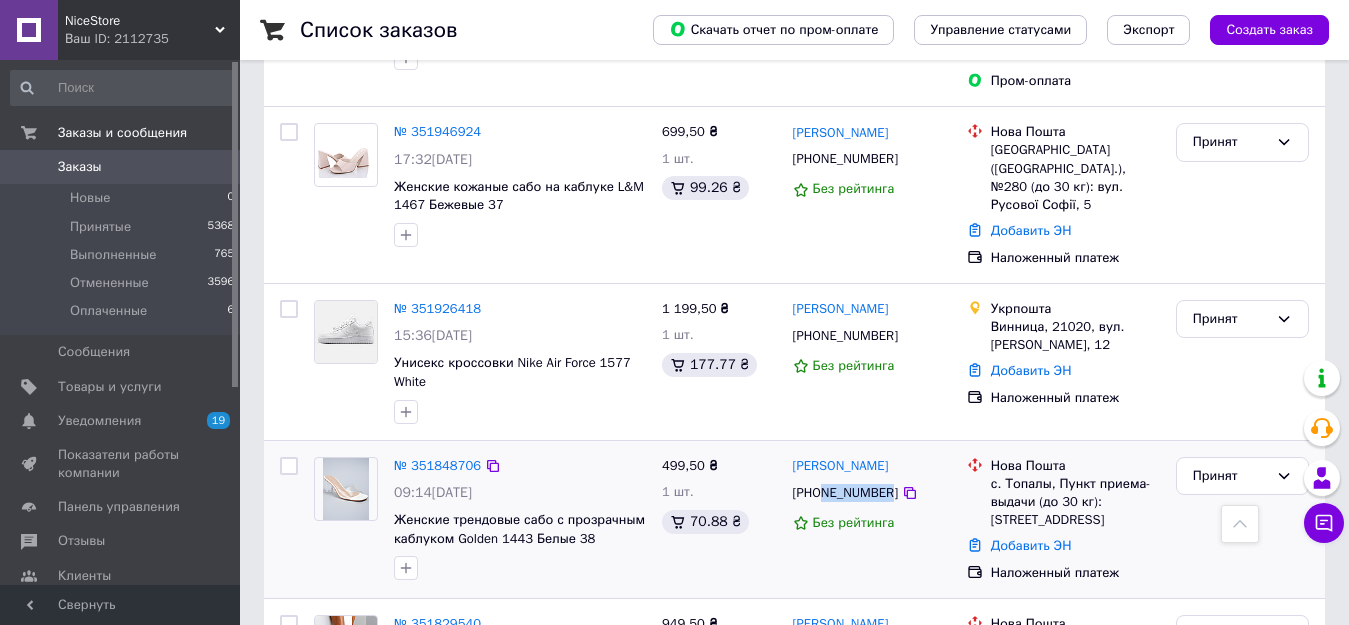 copy on "994031888" 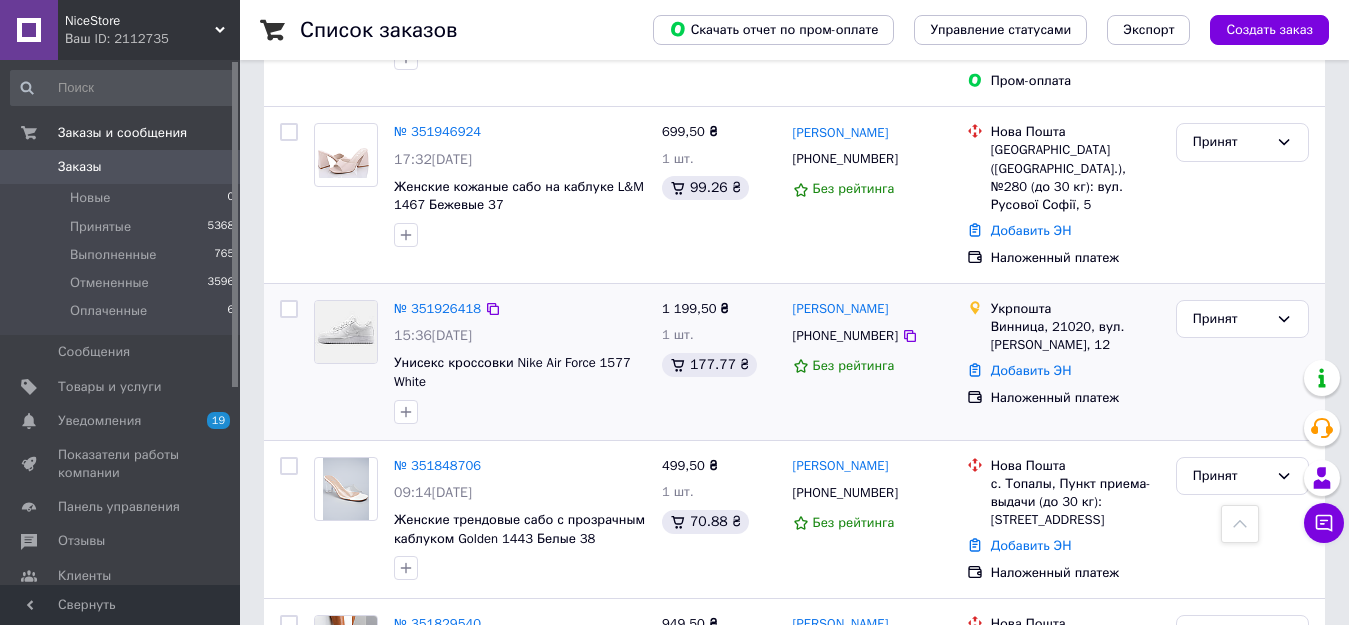 click on "+380989481404" at bounding box center (845, 336) 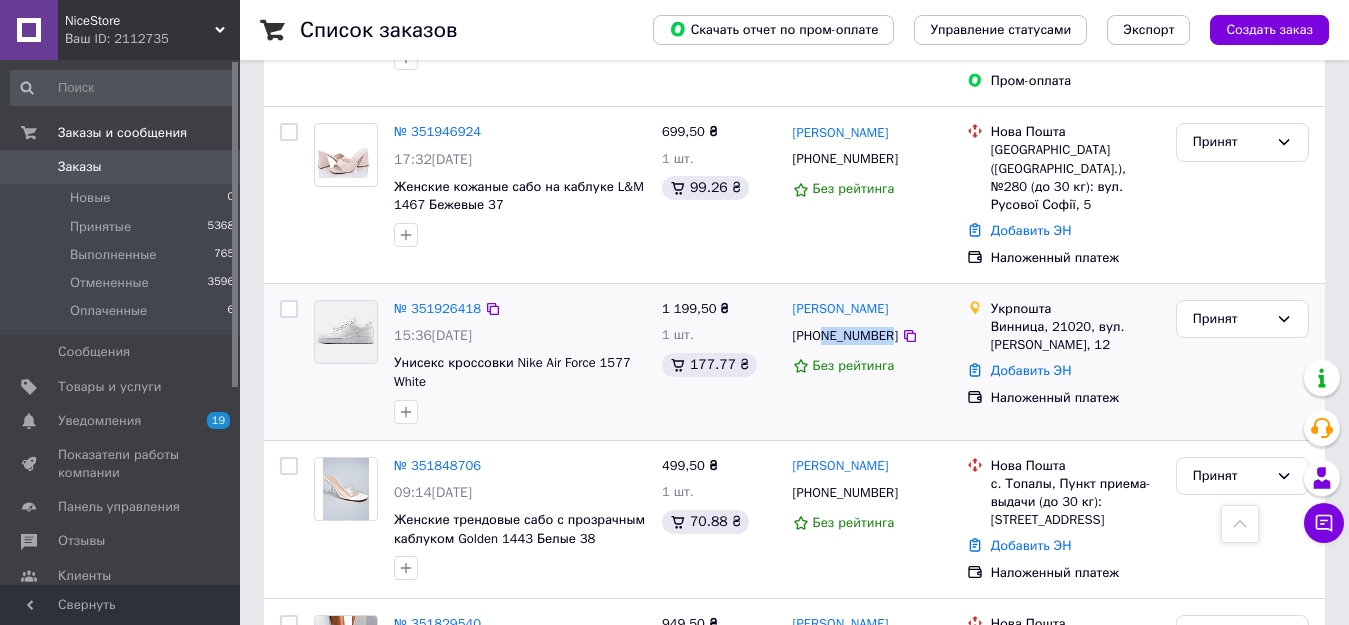 drag, startPoint x: 822, startPoint y: 212, endPoint x: 886, endPoint y: 209, distance: 64.070274 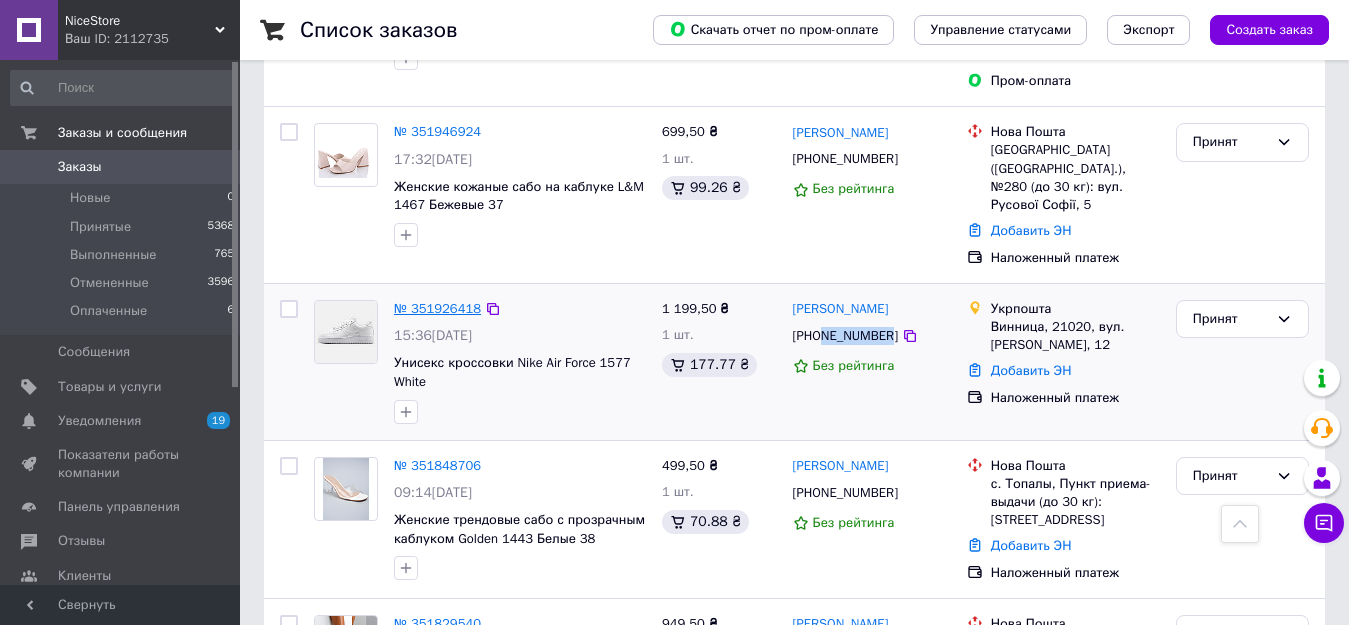 click on "№ 351926418" at bounding box center (437, 308) 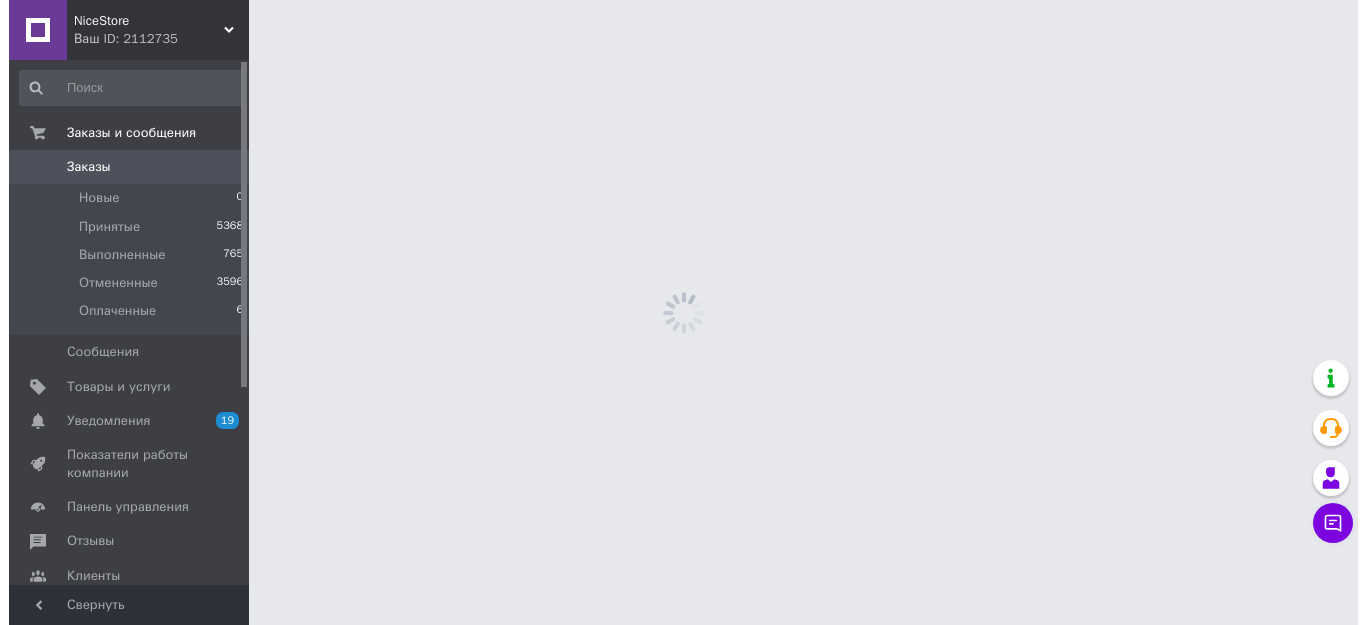 scroll, scrollTop: 0, scrollLeft: 0, axis: both 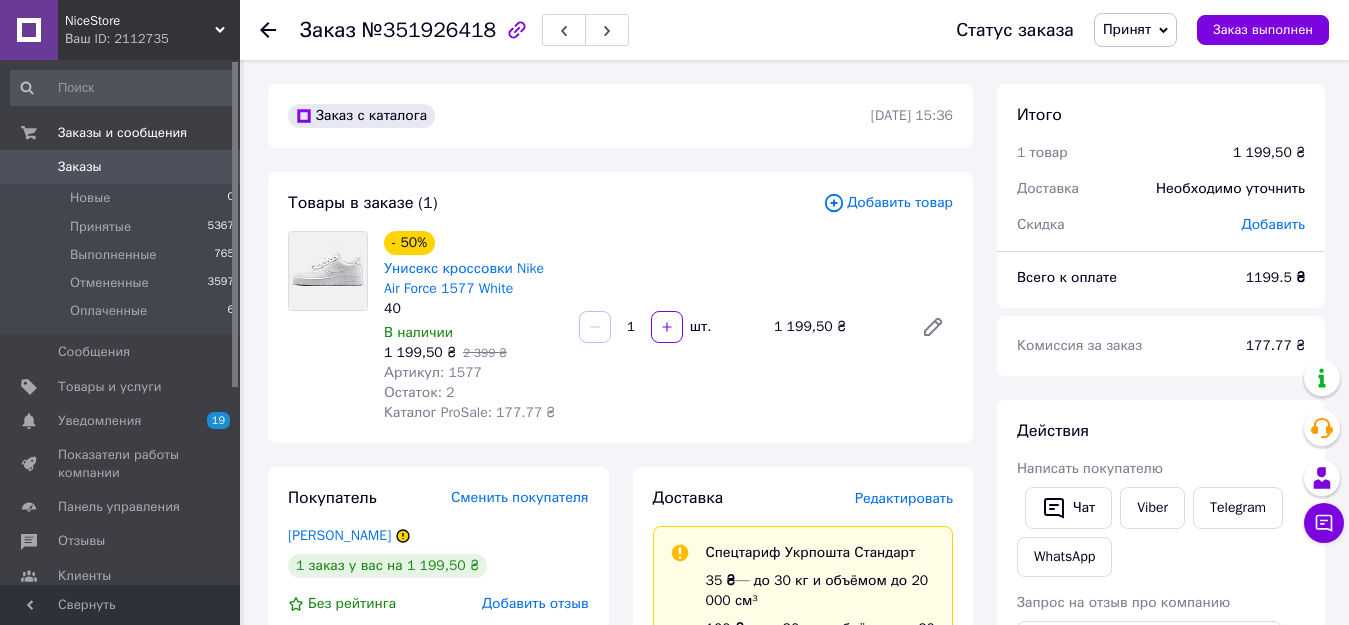 click 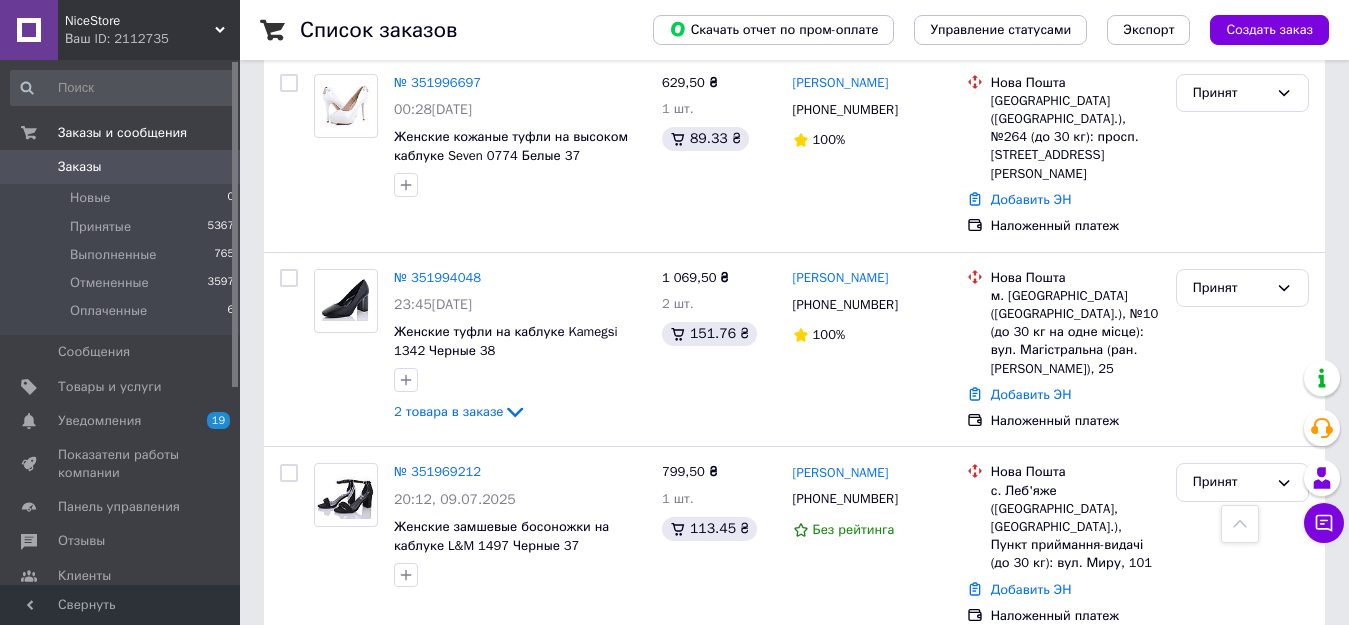 scroll, scrollTop: 1261, scrollLeft: 0, axis: vertical 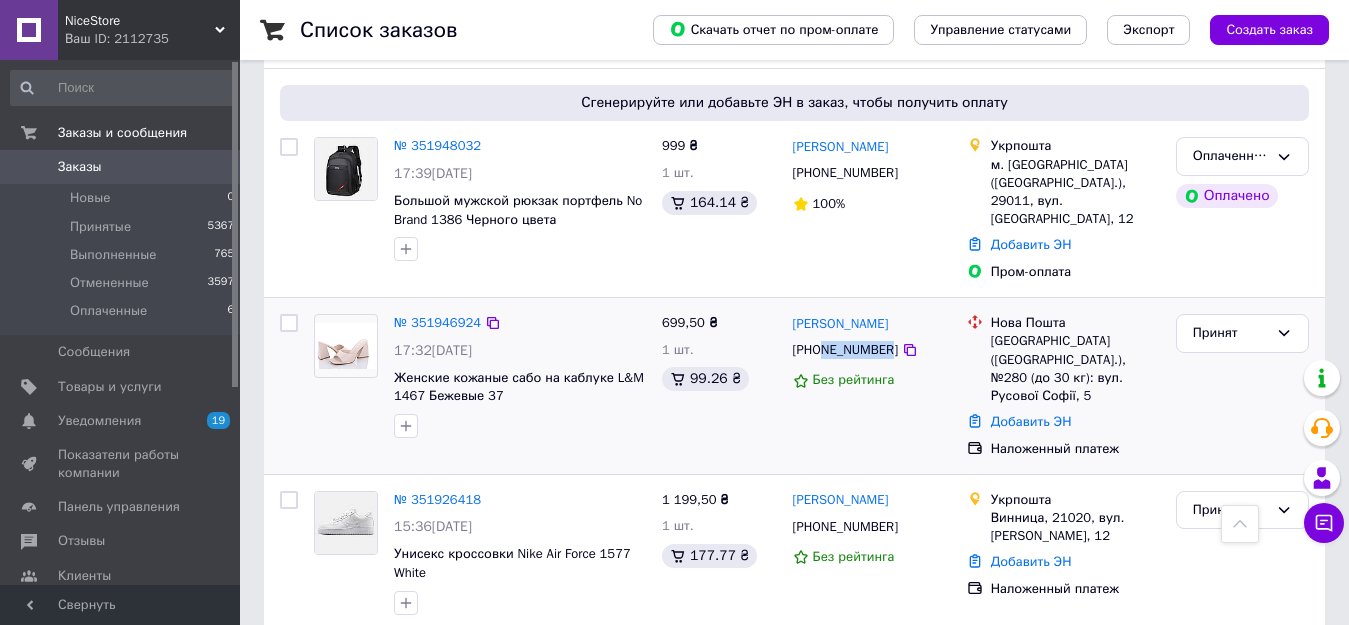 drag, startPoint x: 821, startPoint y: 243, endPoint x: 884, endPoint y: 244, distance: 63.007935 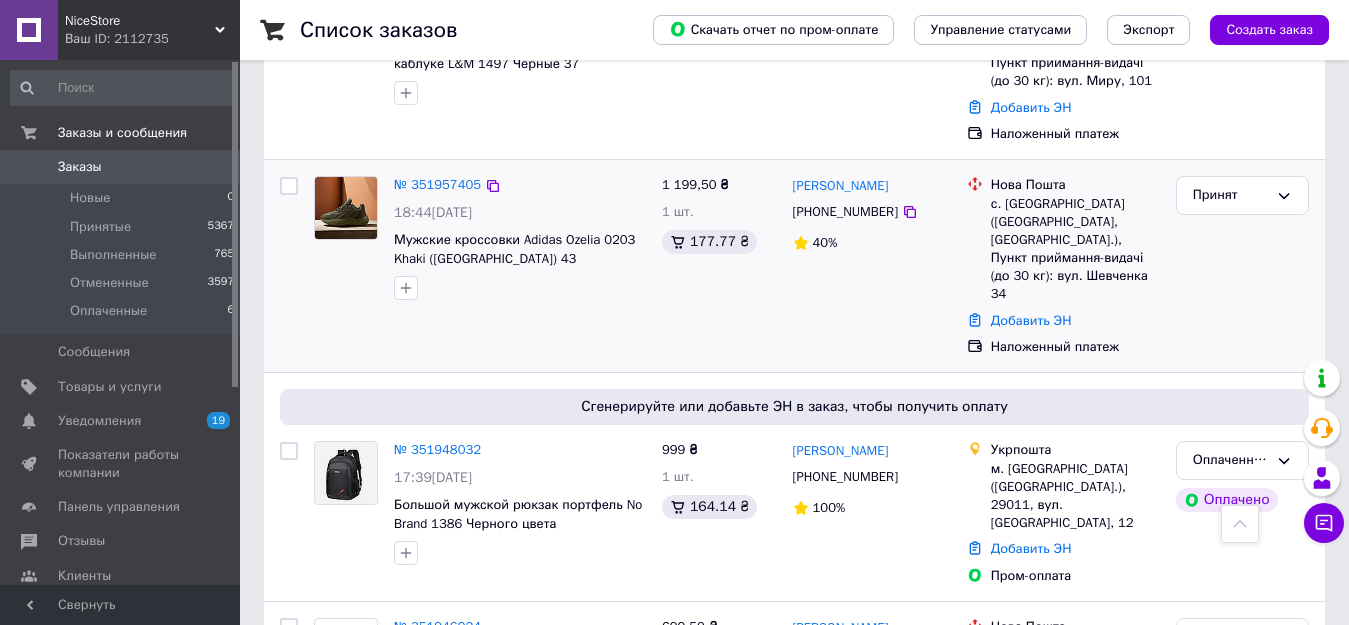 scroll, scrollTop: 761, scrollLeft: 0, axis: vertical 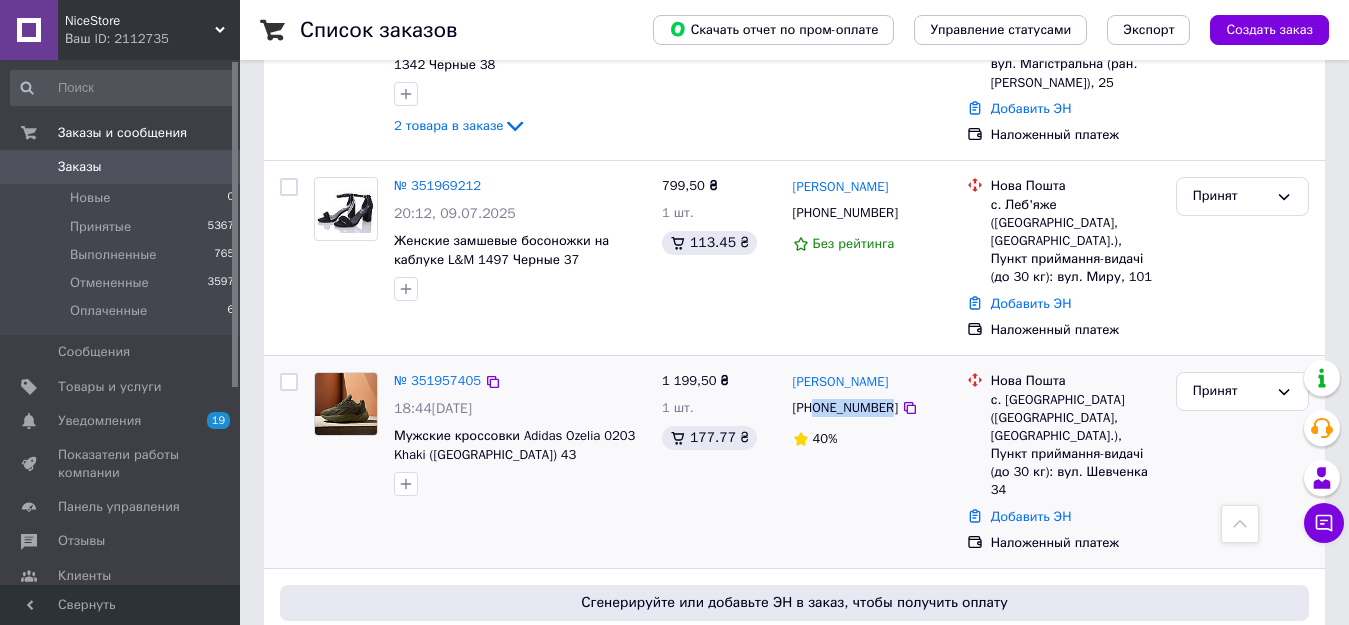 drag, startPoint x: 818, startPoint y: 353, endPoint x: 884, endPoint y: 350, distance: 66.068146 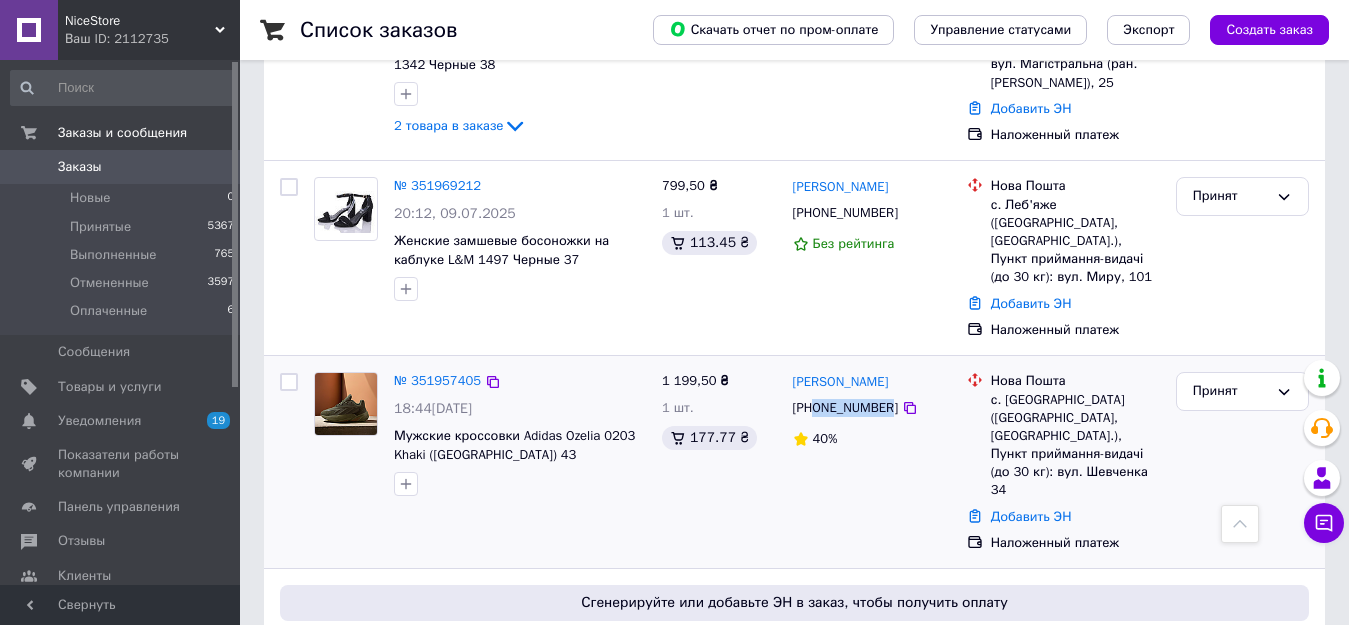 click on "+380680909173" at bounding box center [845, 408] 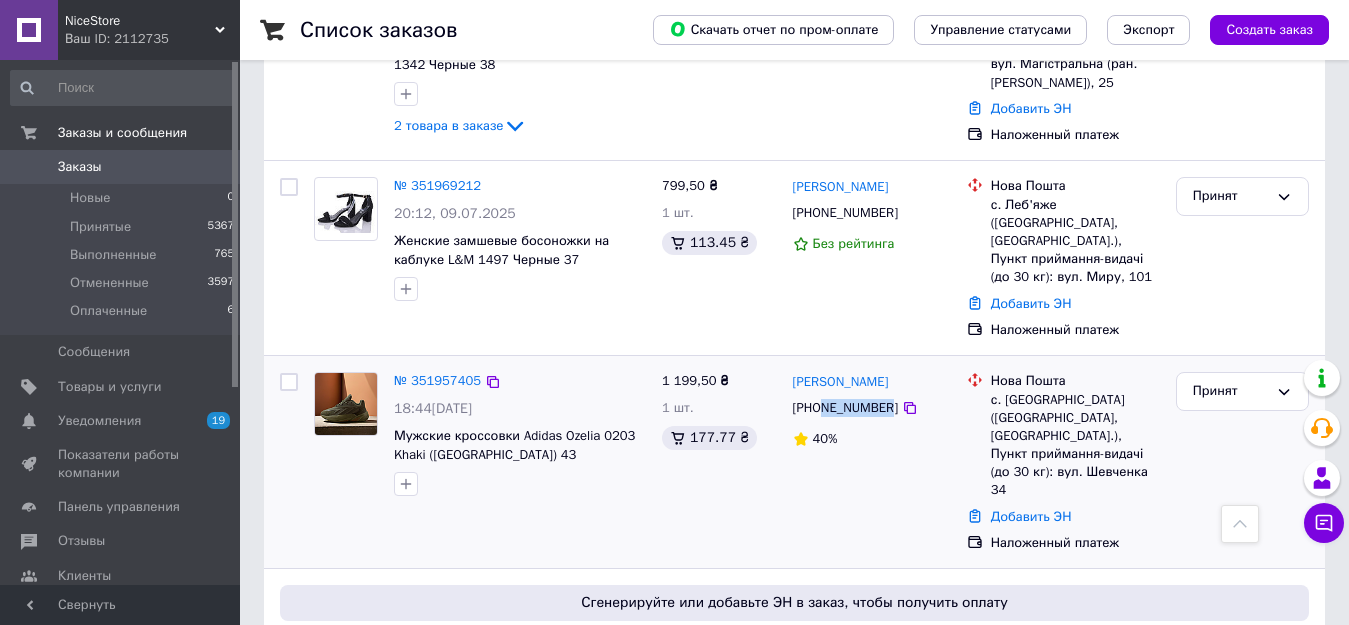 drag, startPoint x: 823, startPoint y: 354, endPoint x: 885, endPoint y: 344, distance: 62.801273 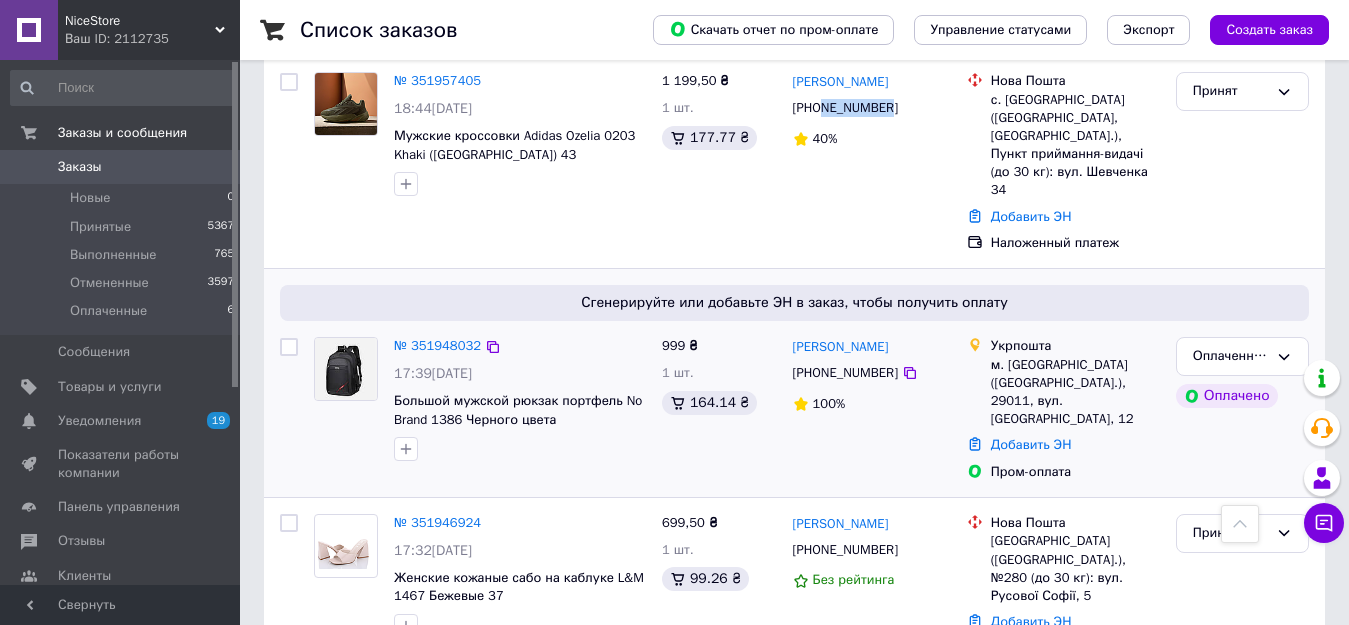 scroll, scrollTop: 1361, scrollLeft: 0, axis: vertical 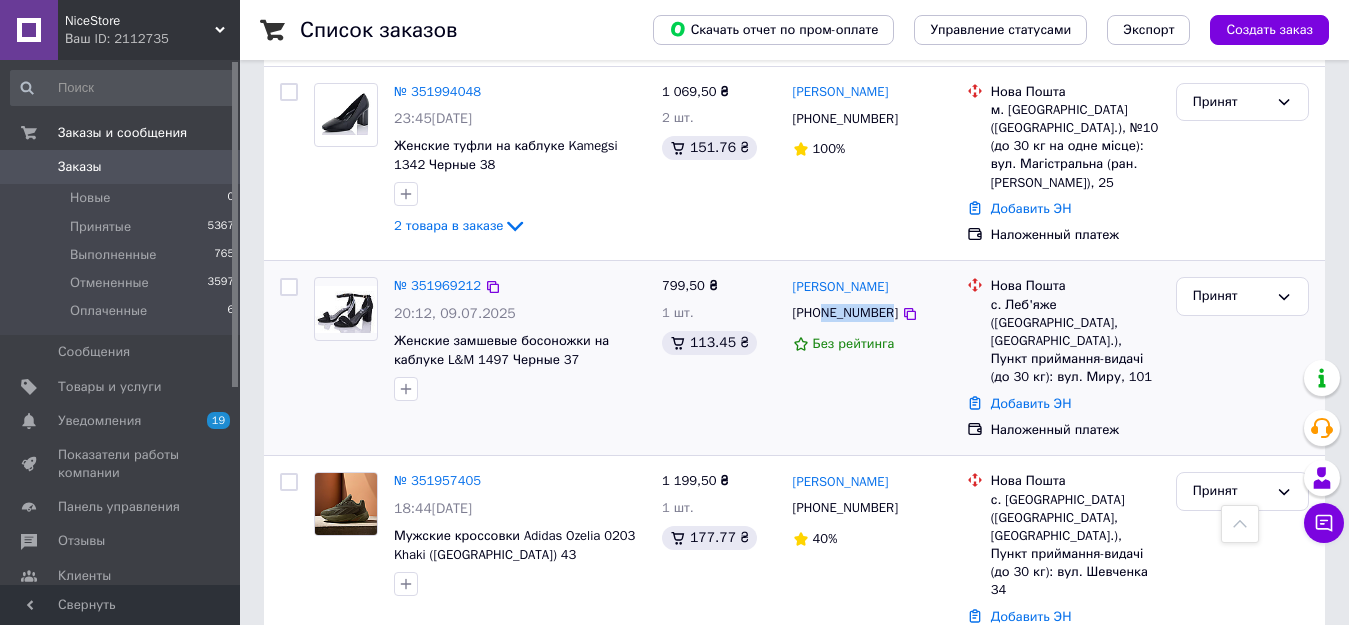 drag, startPoint x: 820, startPoint y: 274, endPoint x: 886, endPoint y: 276, distance: 66.0303 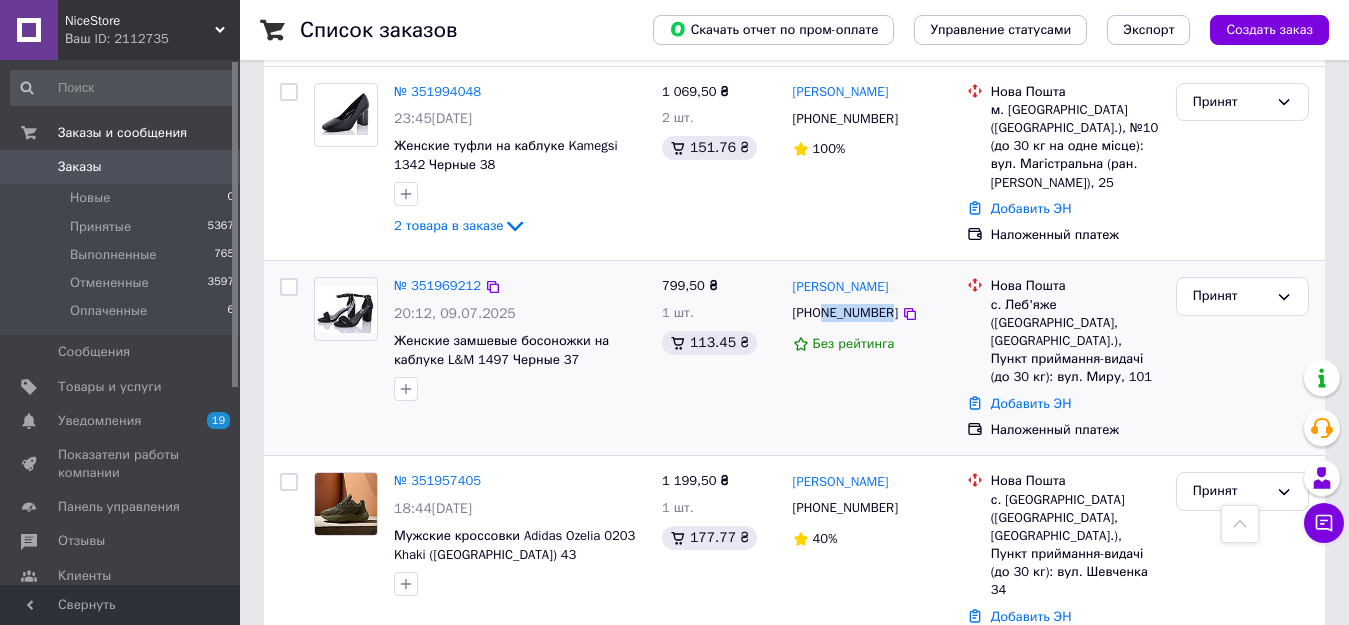 copy on "685935940" 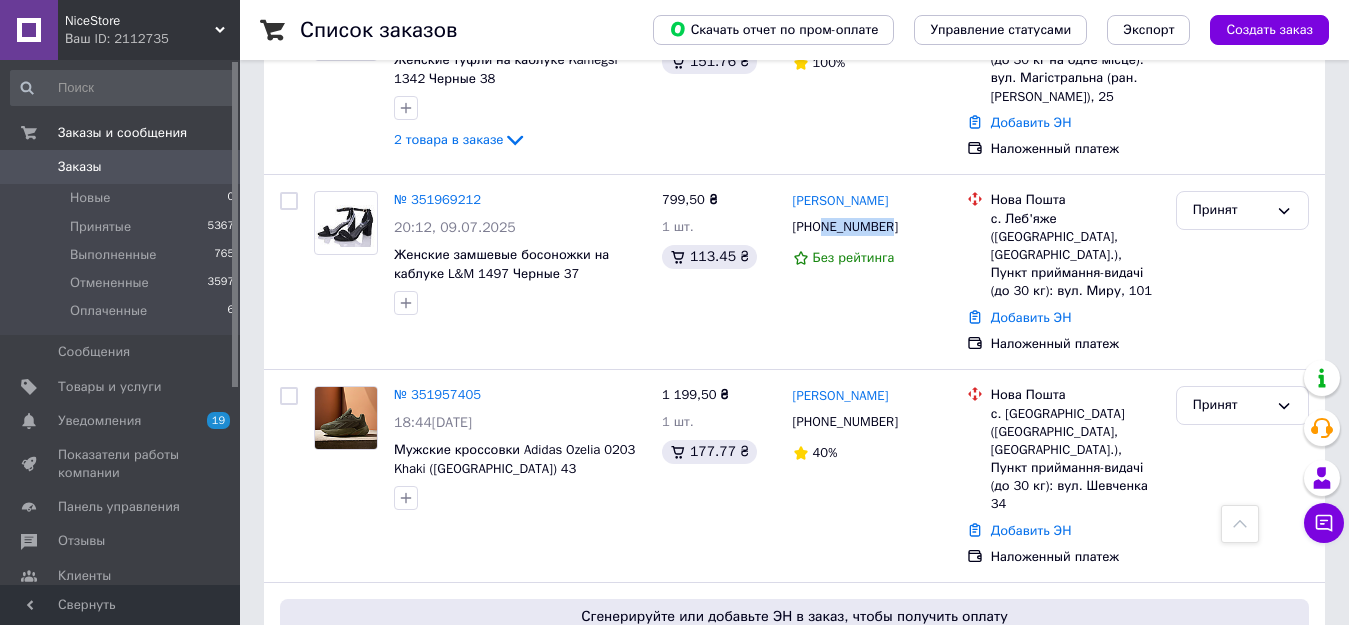 scroll, scrollTop: 661, scrollLeft: 0, axis: vertical 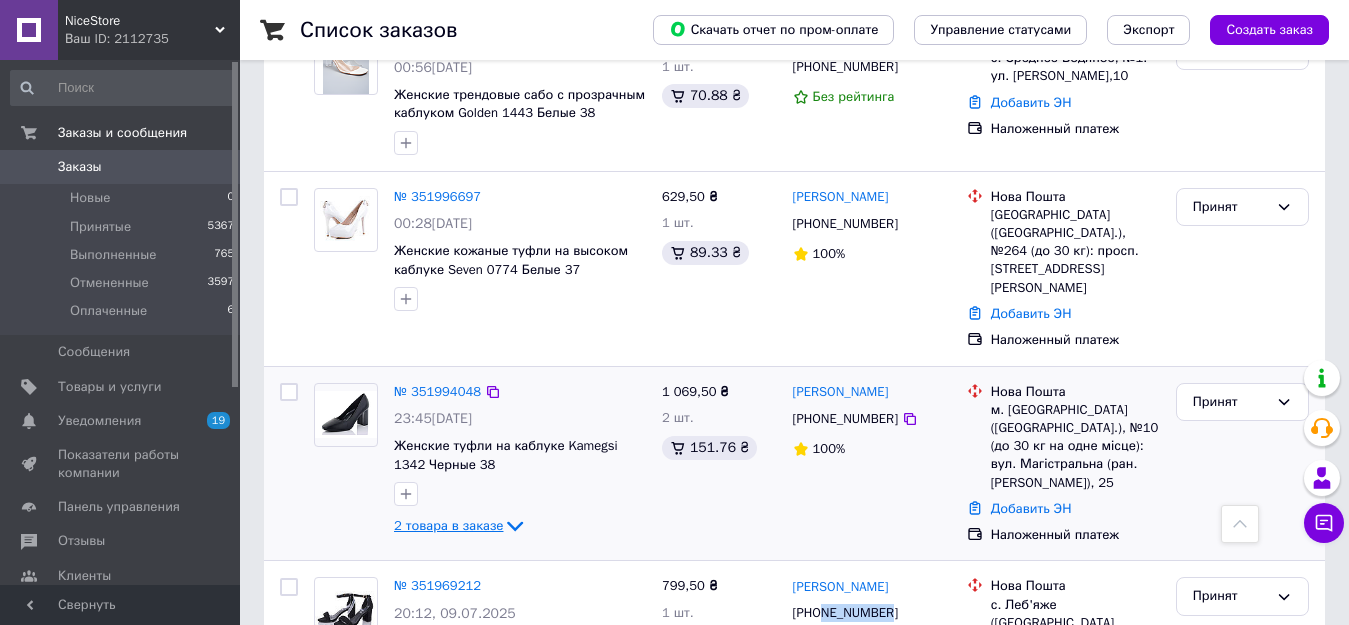 click on "2 товара в заказе" at bounding box center (448, 525) 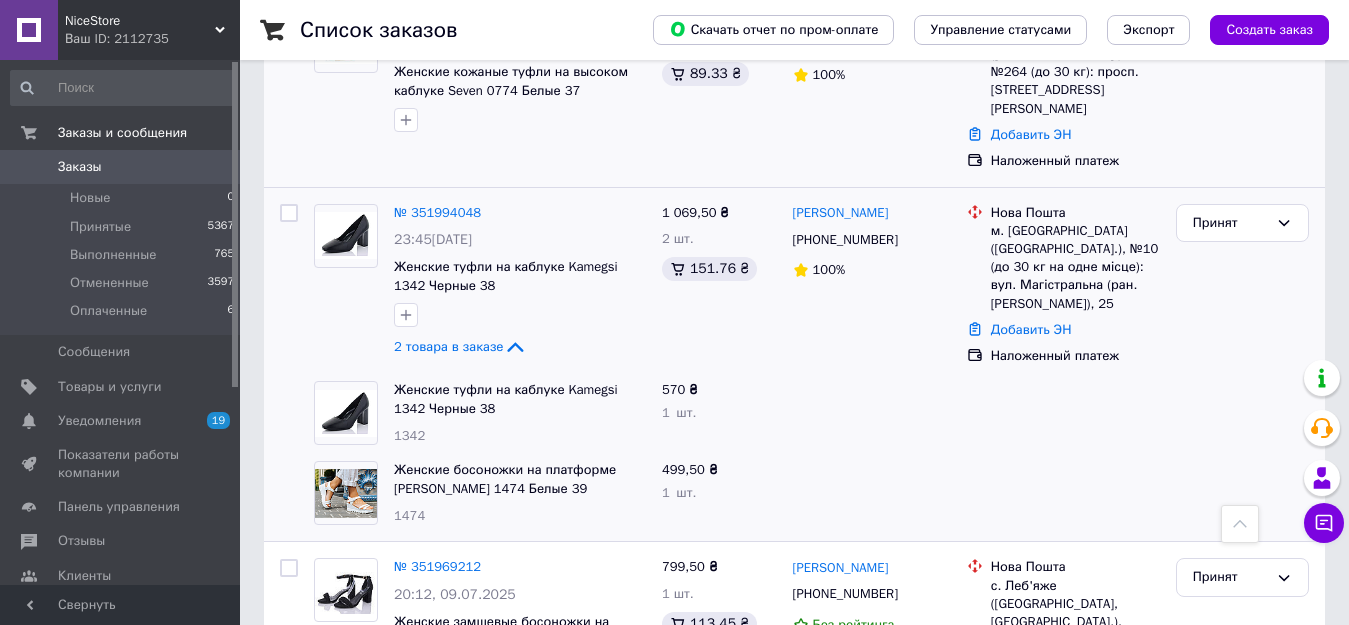 scroll, scrollTop: 461, scrollLeft: 0, axis: vertical 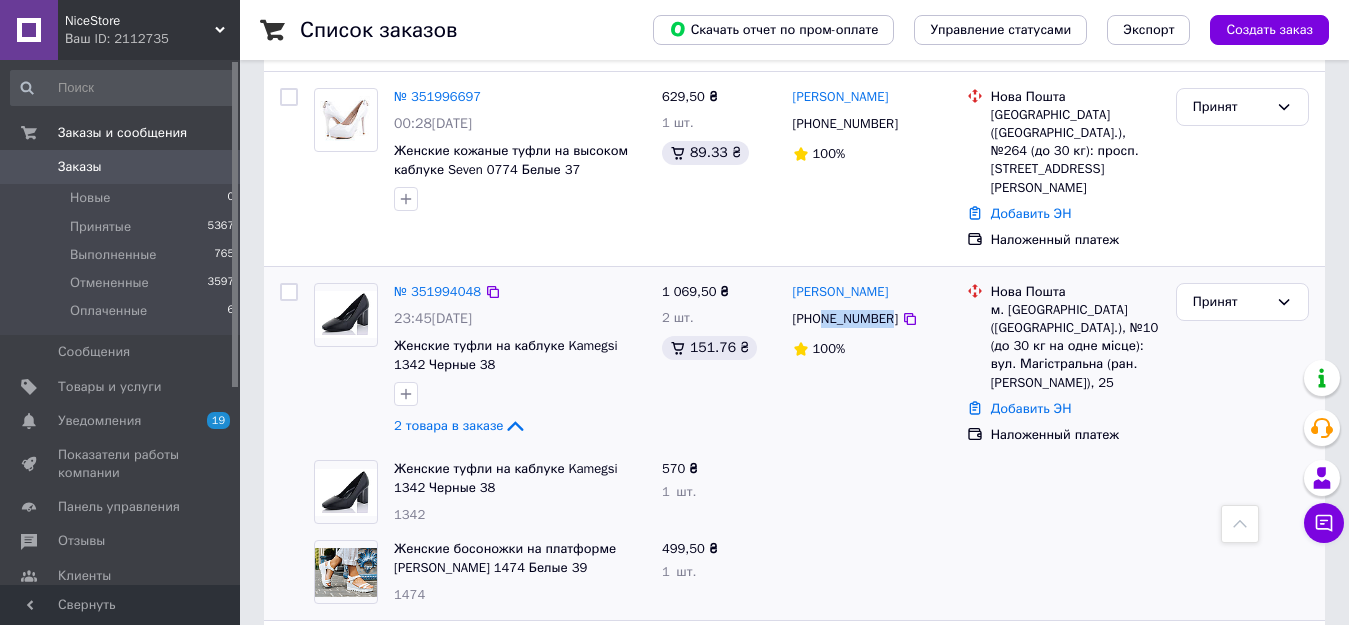 drag, startPoint x: 822, startPoint y: 280, endPoint x: 885, endPoint y: 285, distance: 63.1981 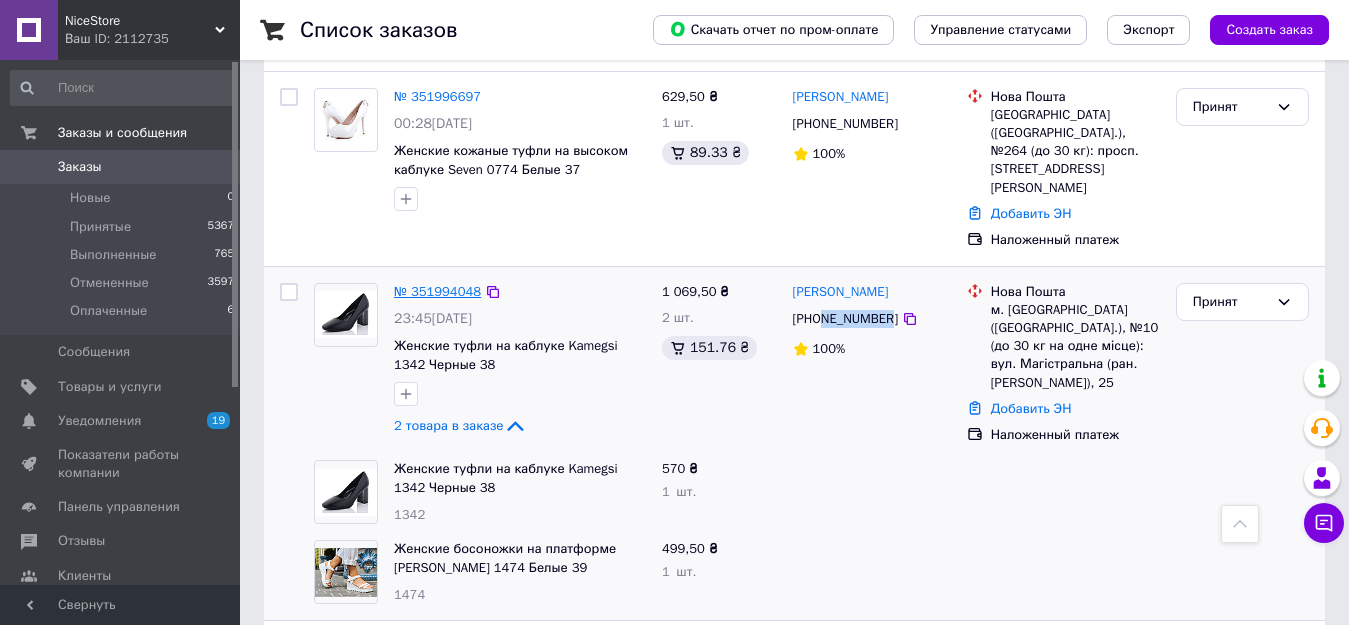 click on "№ 351994048" at bounding box center (437, 291) 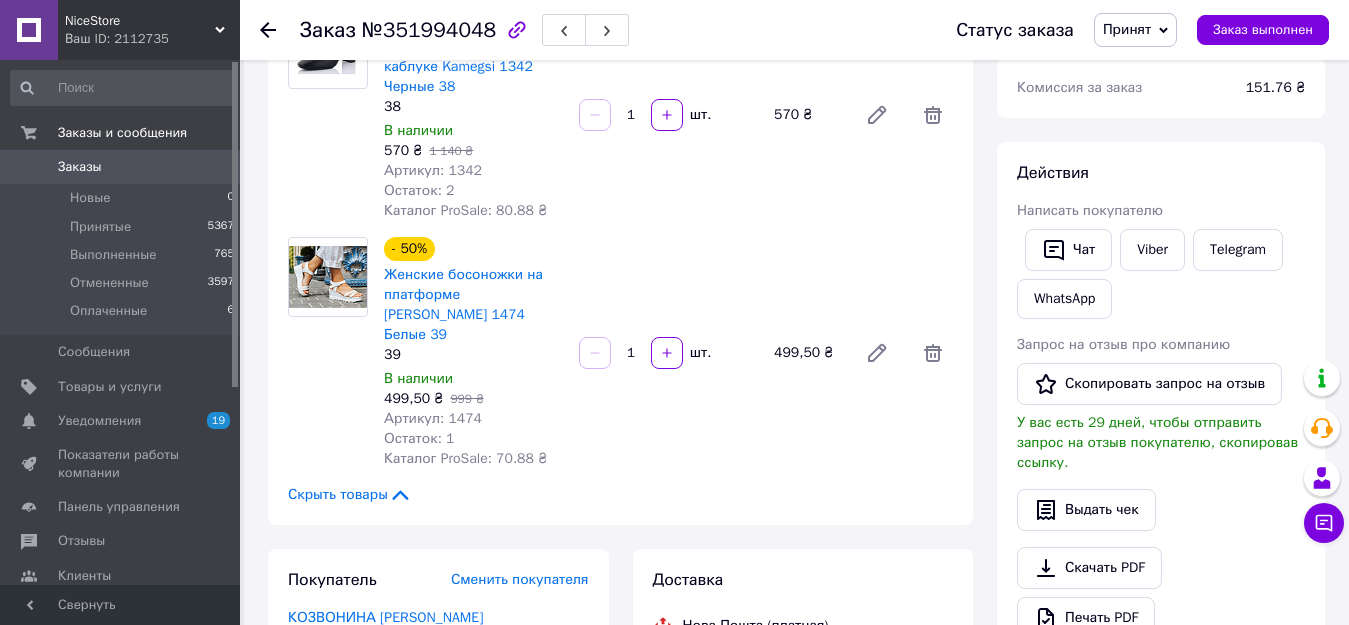 scroll, scrollTop: 161, scrollLeft: 0, axis: vertical 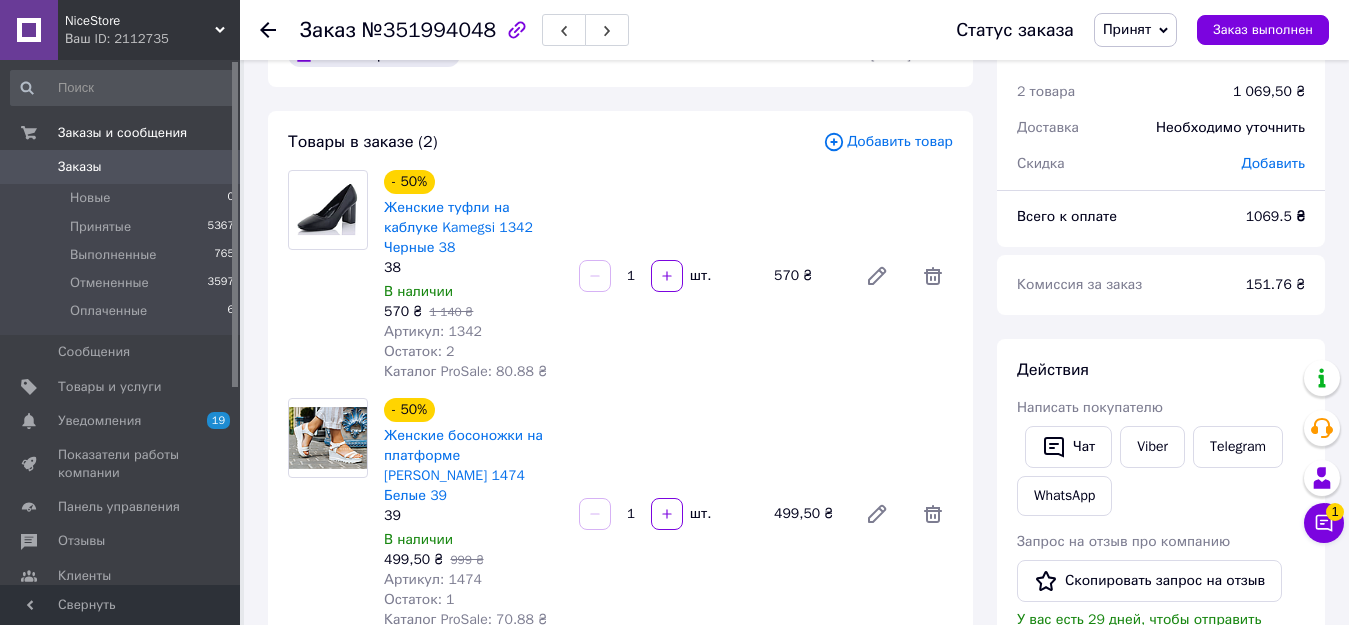 click 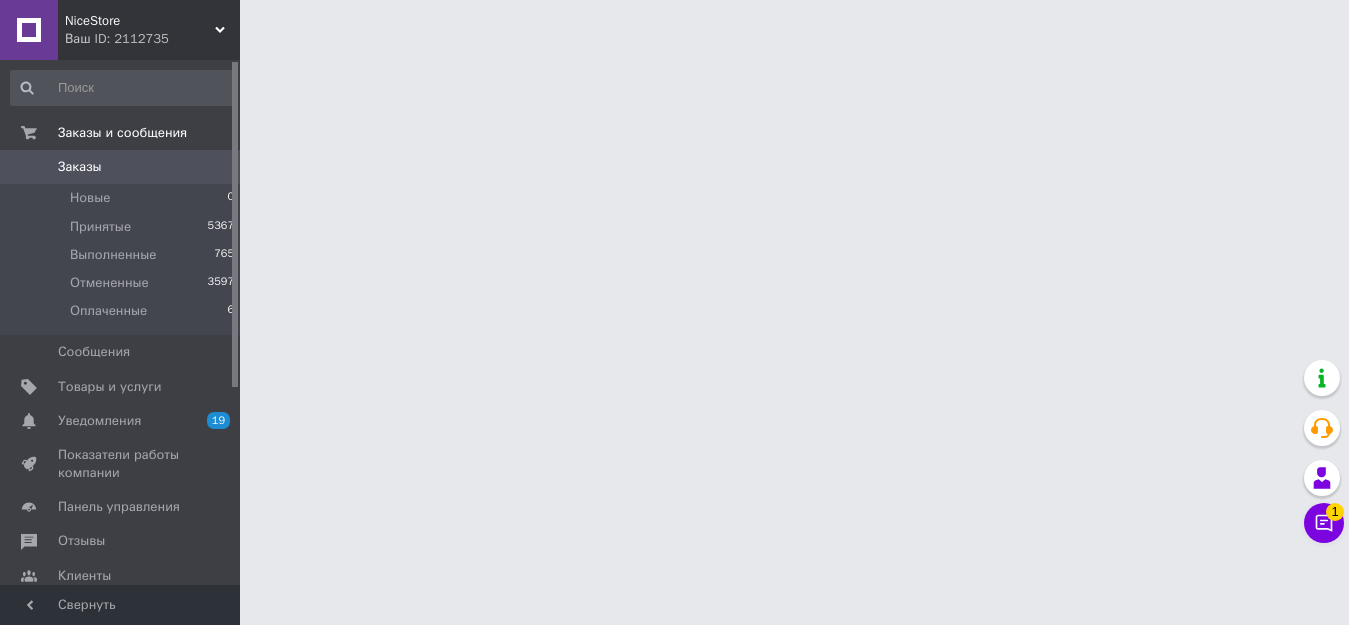 scroll, scrollTop: 0, scrollLeft: 0, axis: both 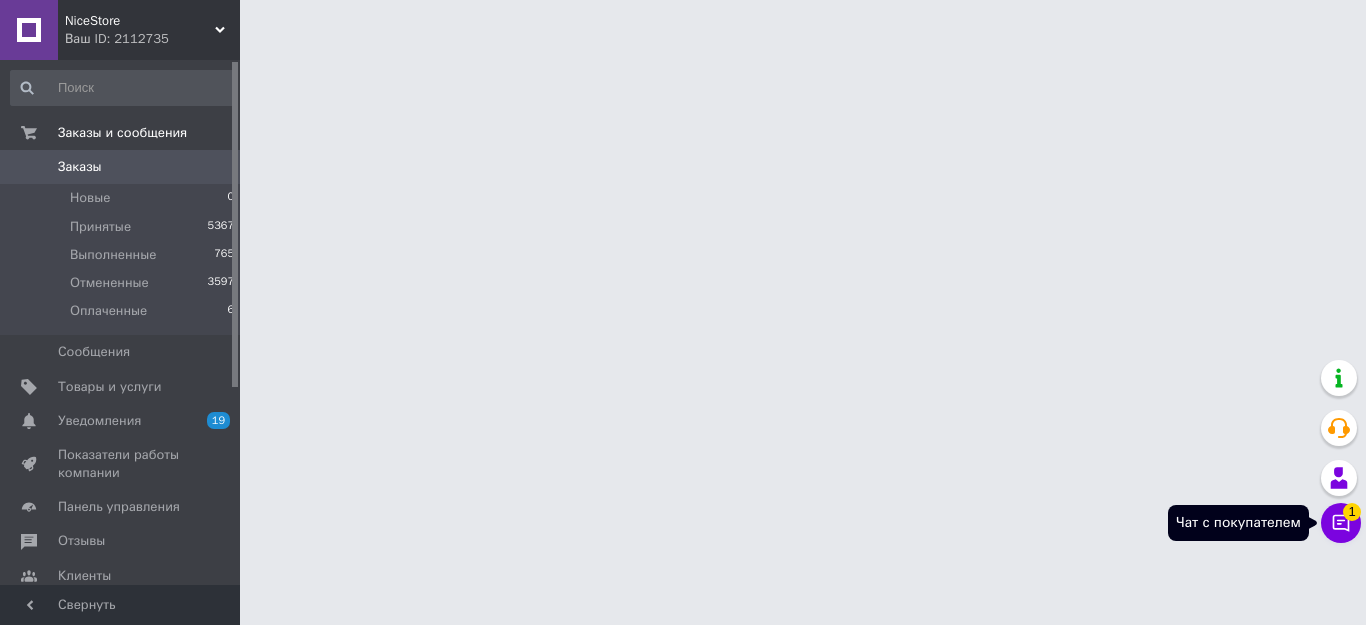 click on "1" at bounding box center [1352, 512] 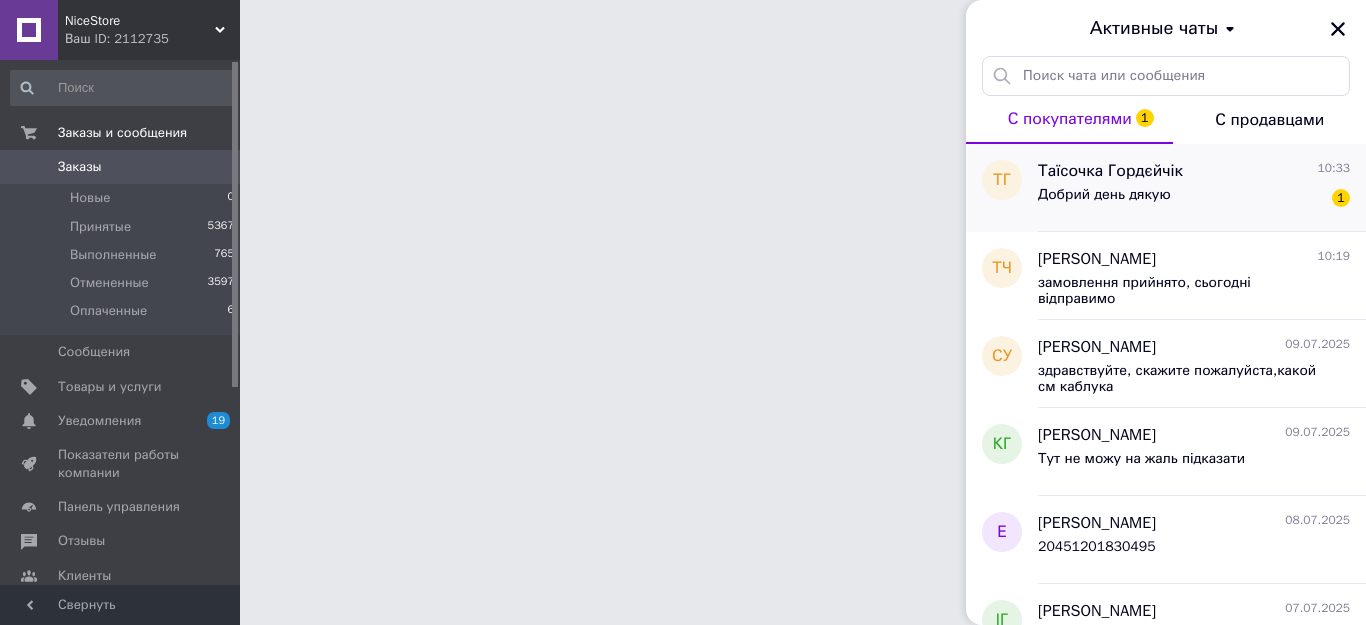 click on "Добрий день дякую 1" at bounding box center (1194, 199) 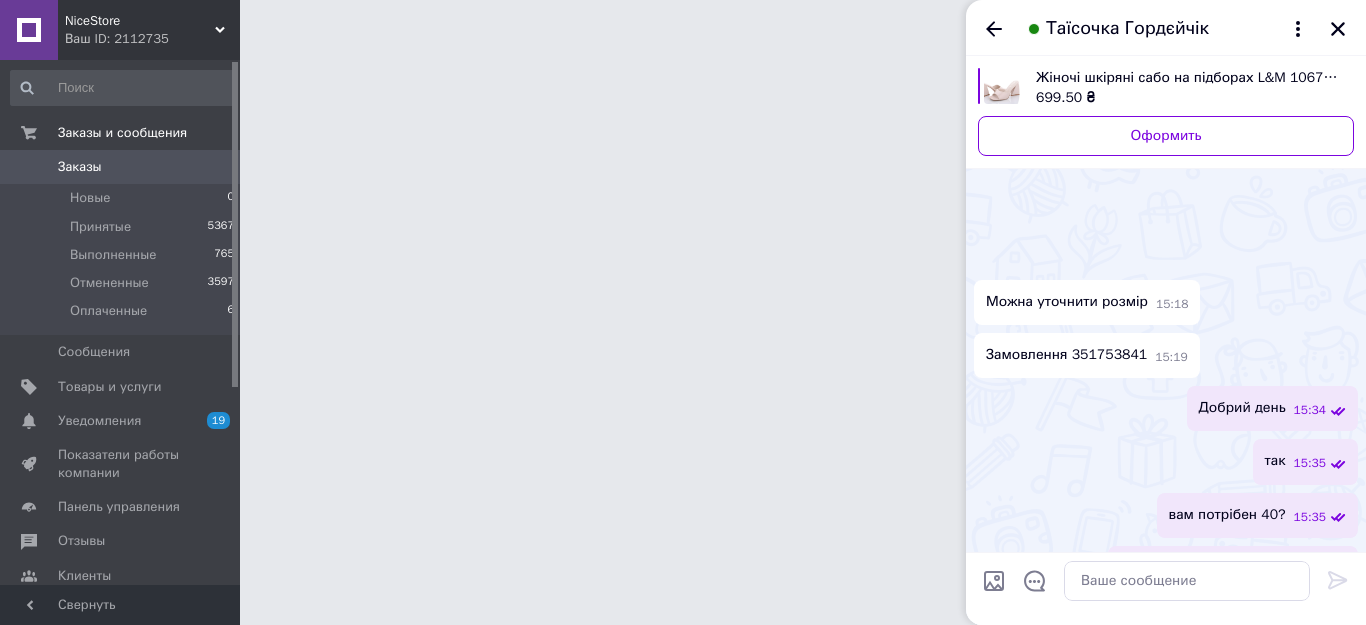 click on "Таїсочка Гордєйчік" at bounding box center [1166, 28] 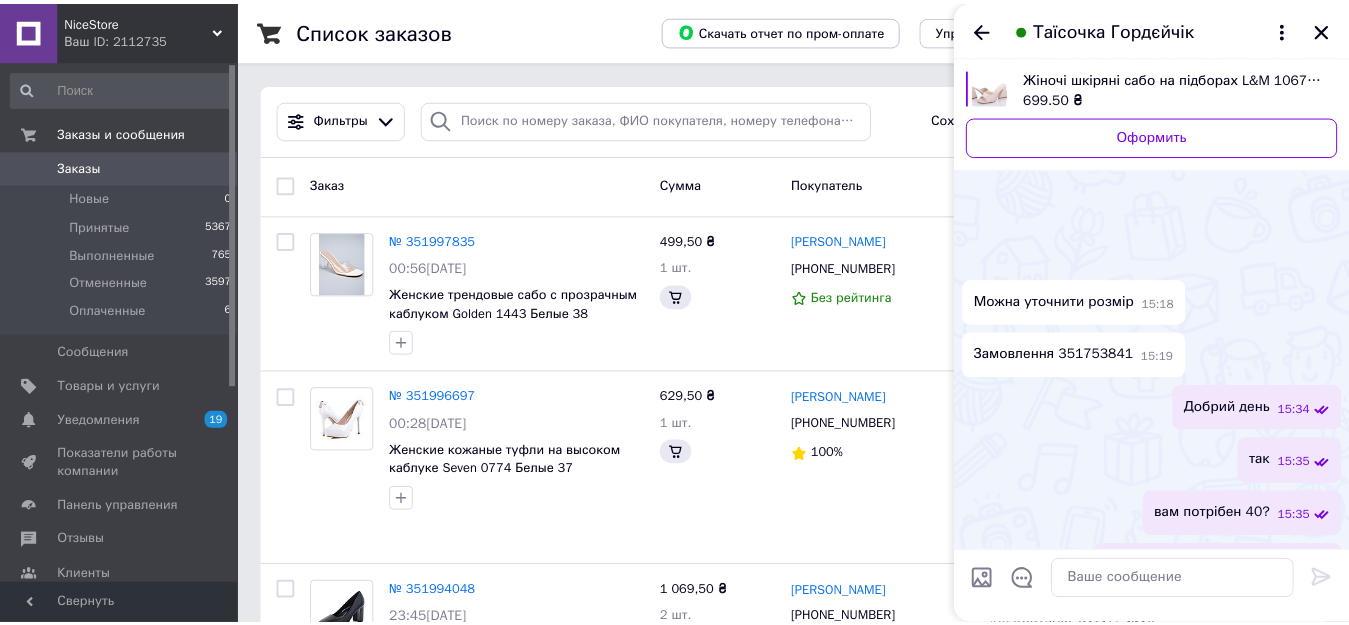 scroll, scrollTop: 3347, scrollLeft: 0, axis: vertical 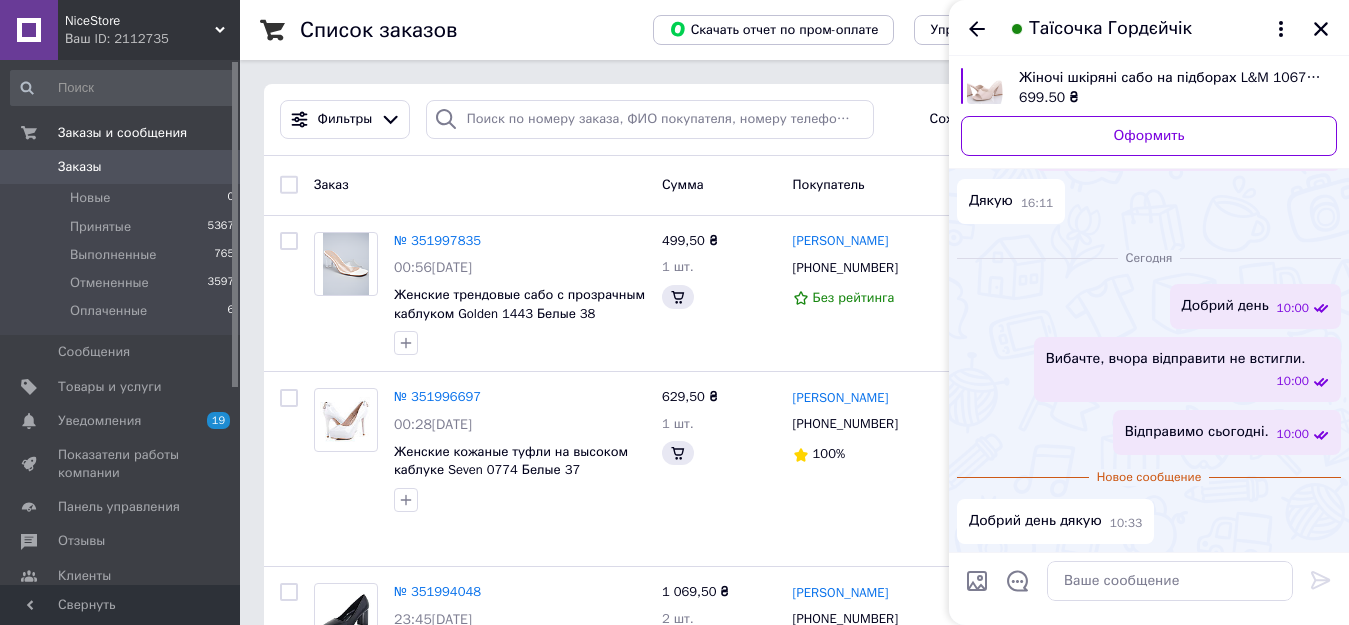 click 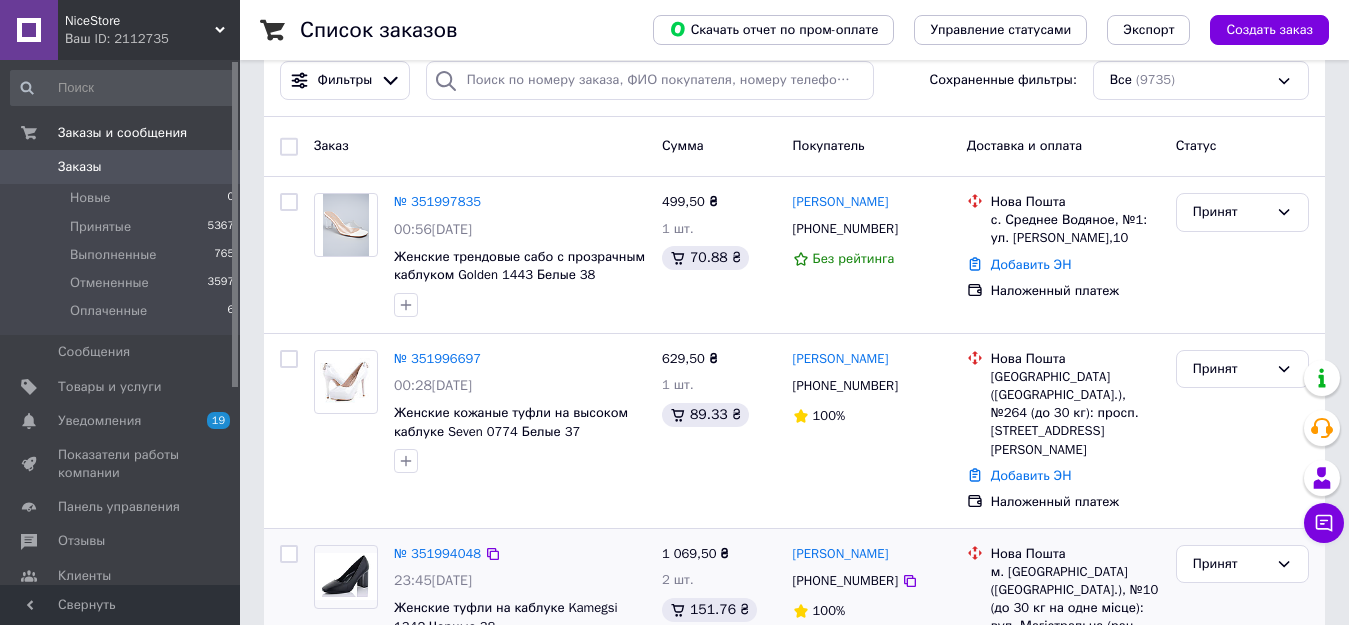 scroll, scrollTop: 200, scrollLeft: 0, axis: vertical 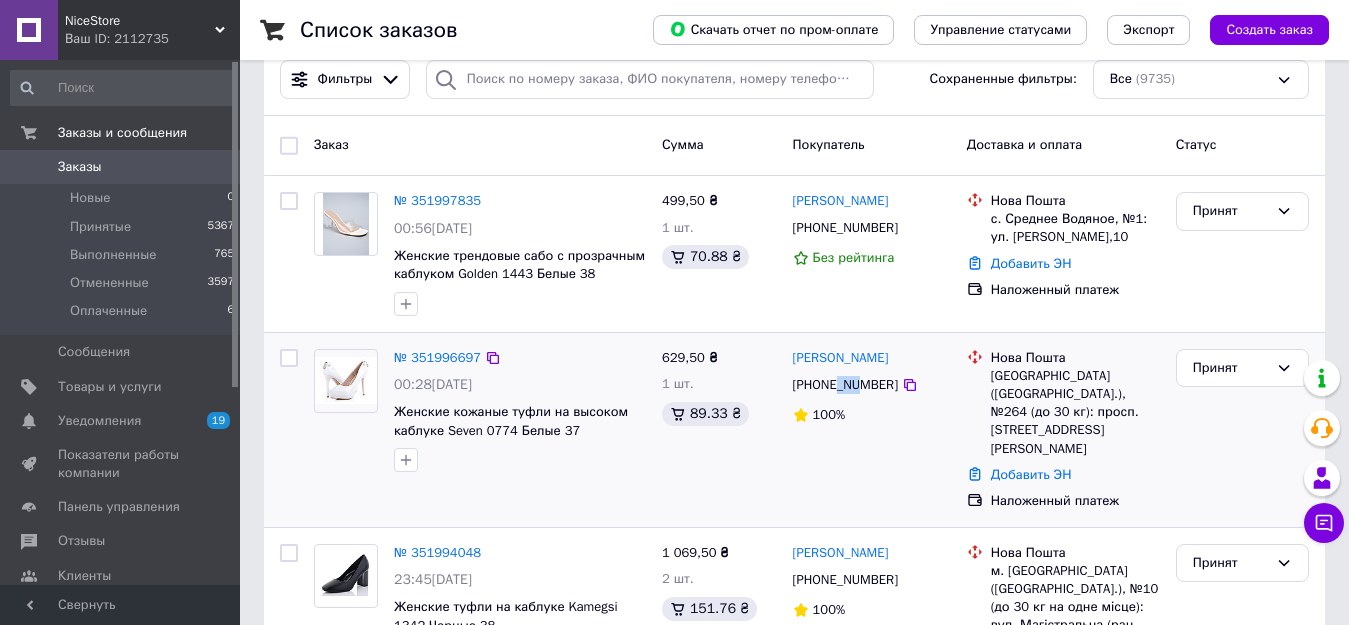 drag, startPoint x: 839, startPoint y: 386, endPoint x: 857, endPoint y: 386, distance: 18 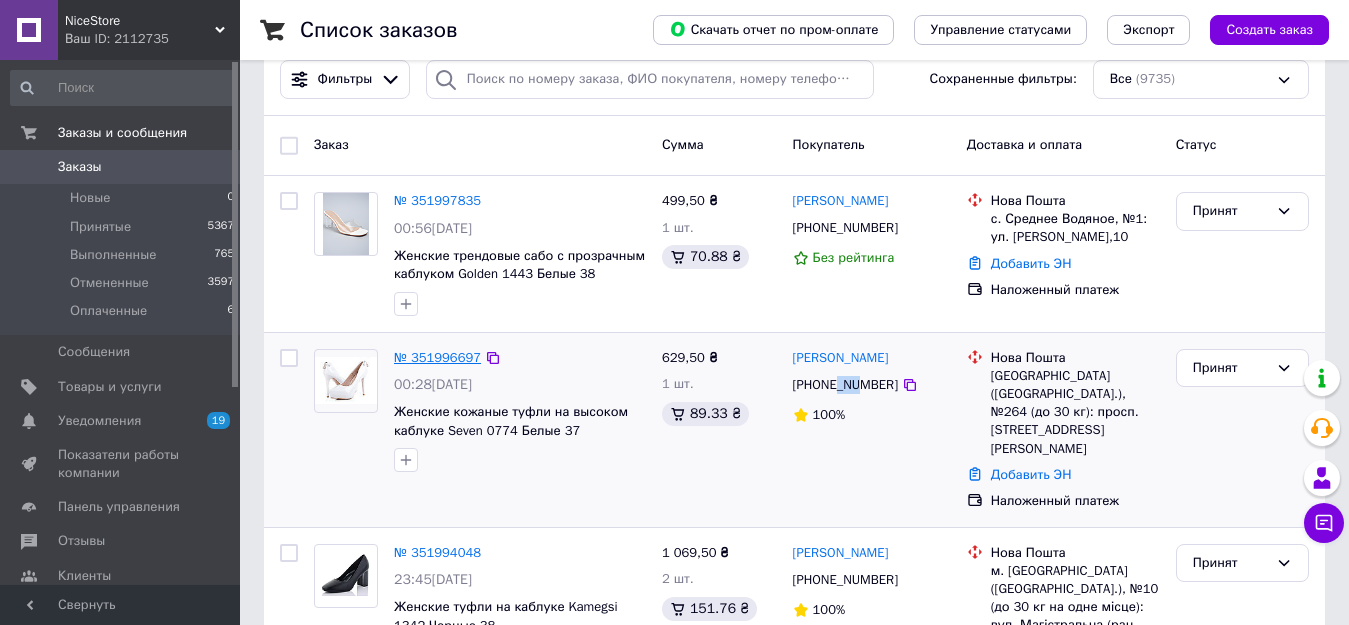 click on "№ 351996697" at bounding box center [437, 357] 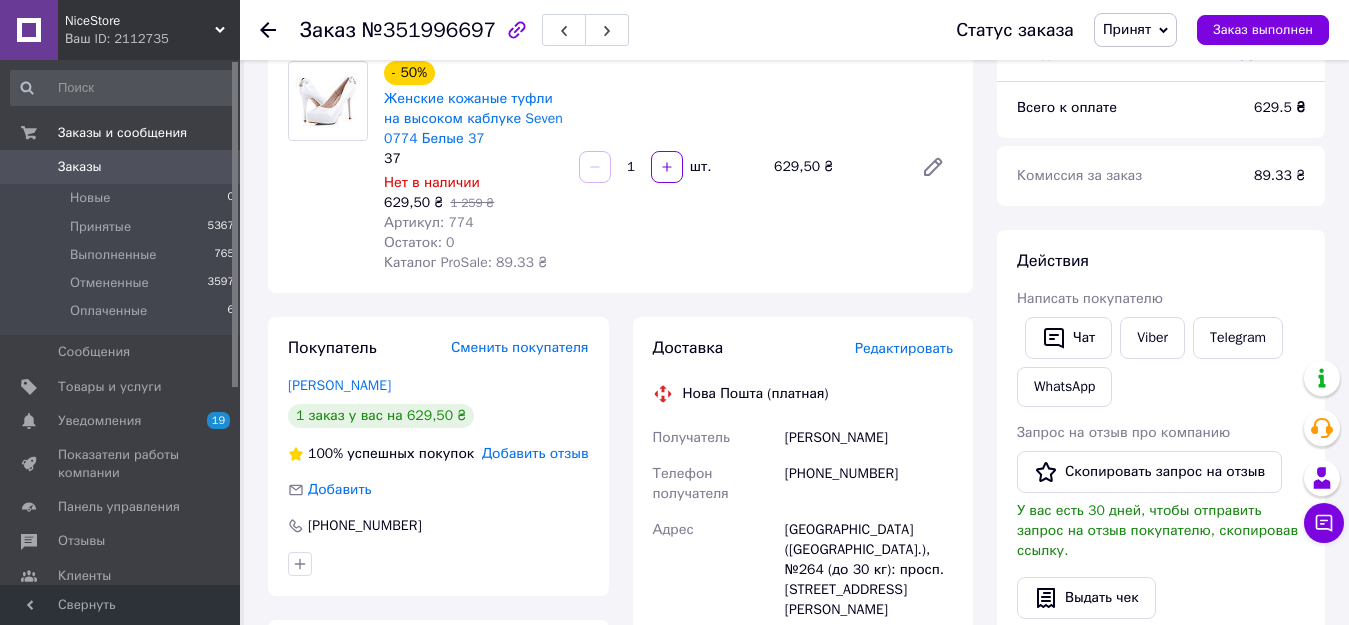 scroll, scrollTop: 100, scrollLeft: 0, axis: vertical 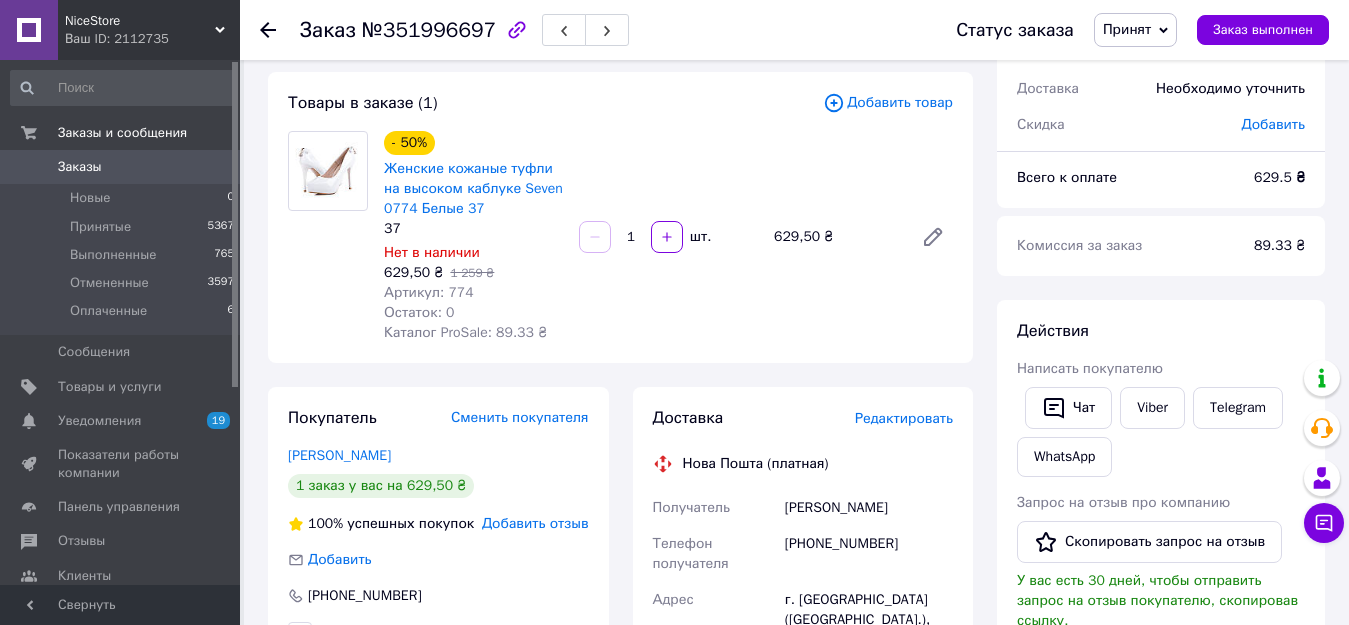 click at bounding box center [280, 30] 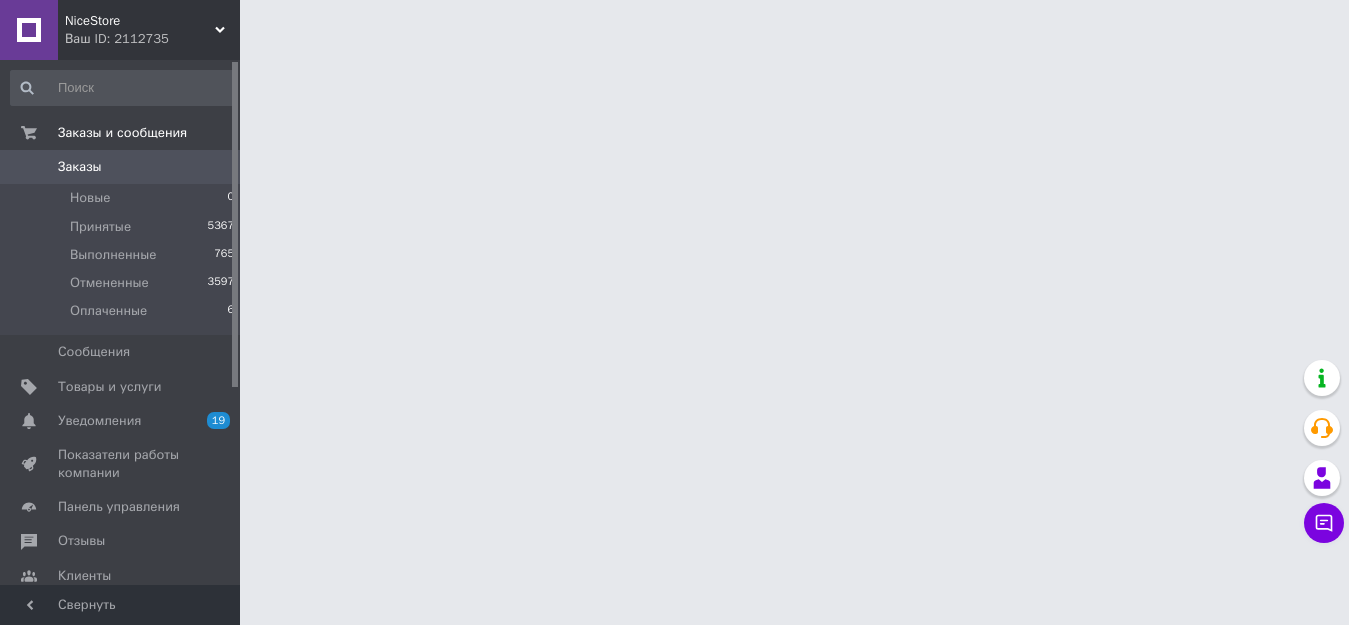 scroll, scrollTop: 0, scrollLeft: 0, axis: both 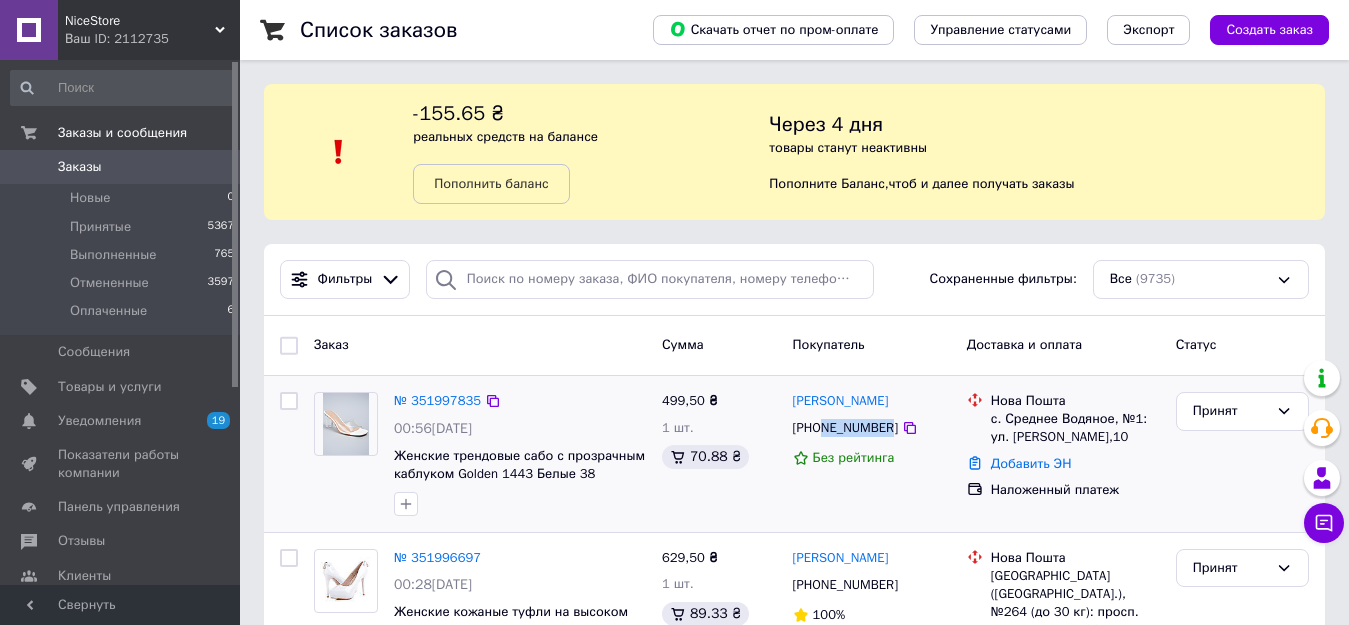 drag, startPoint x: 820, startPoint y: 428, endPoint x: 886, endPoint y: 422, distance: 66.27216 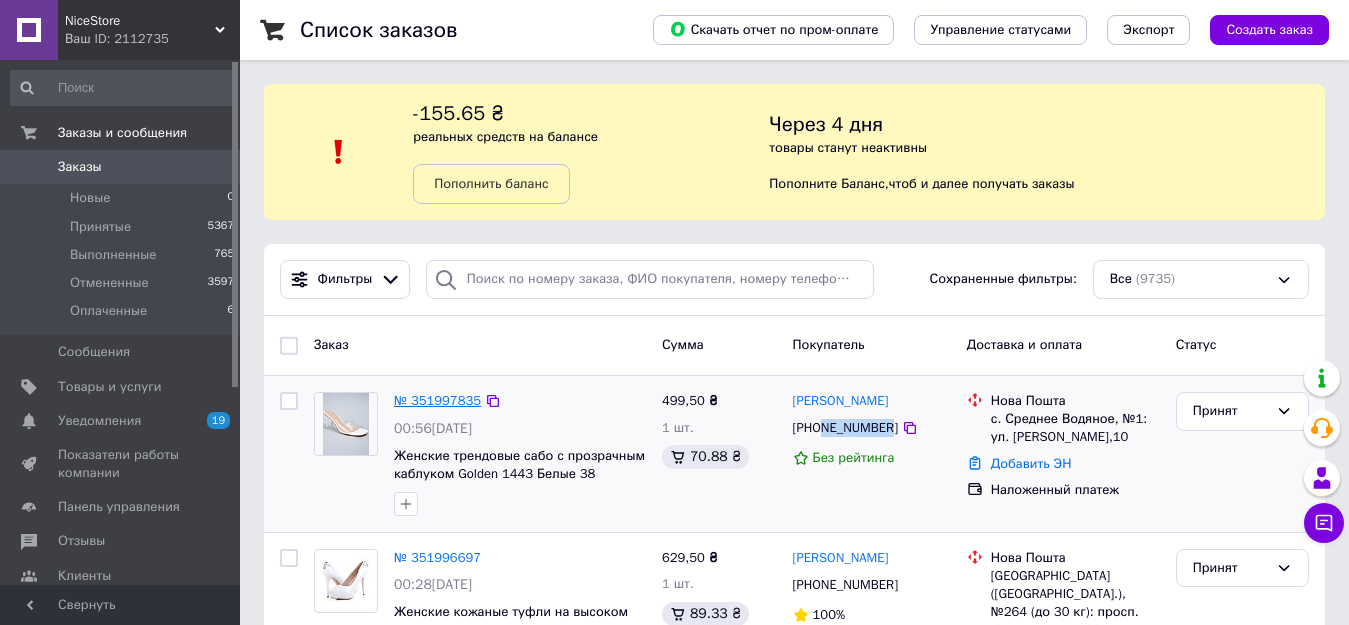 click on "№ 351997835" at bounding box center [437, 400] 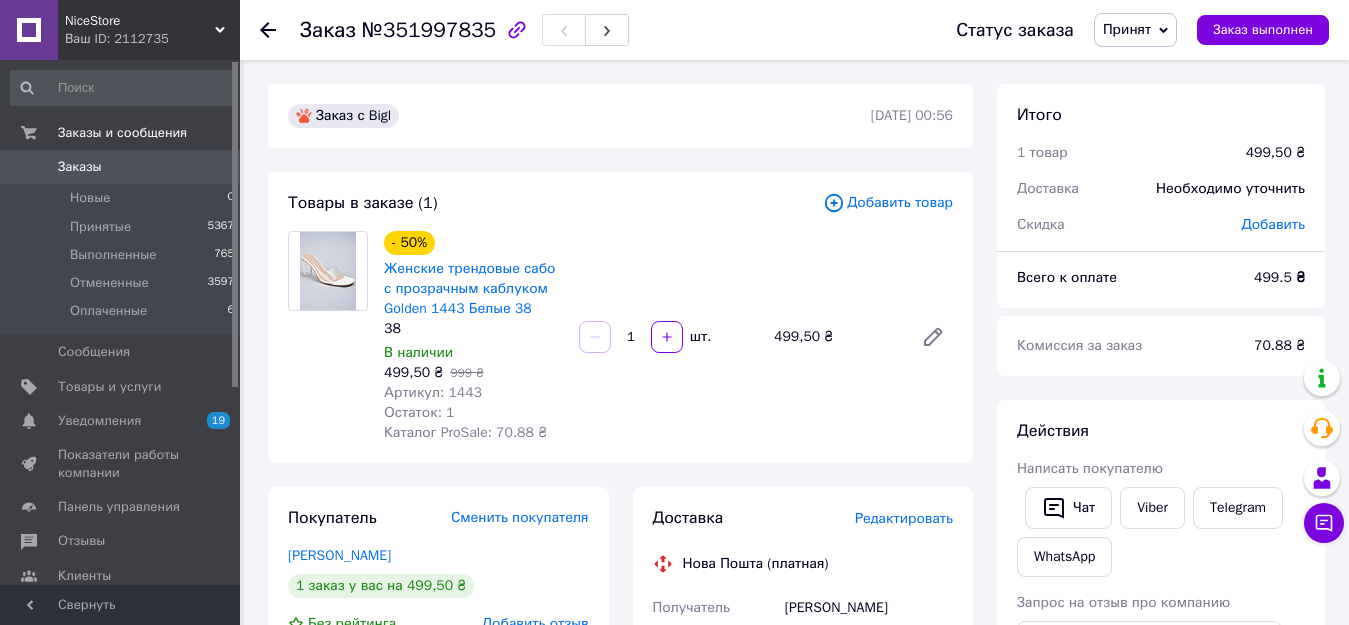 click 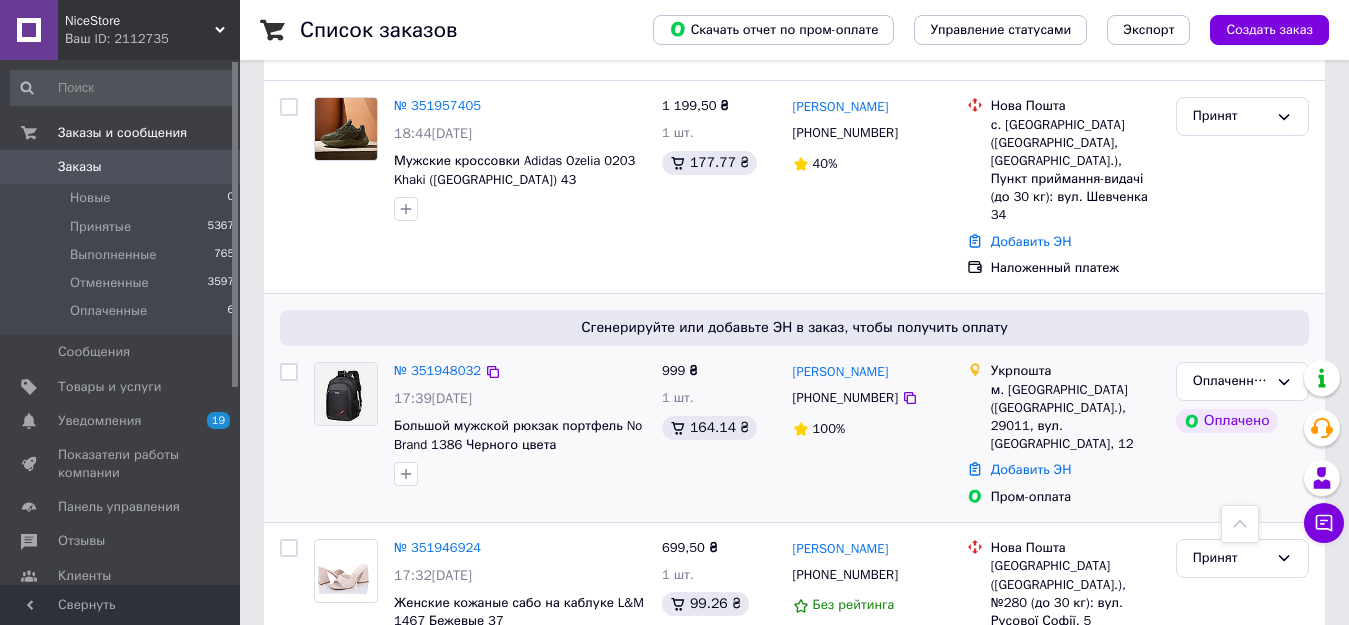 scroll, scrollTop: 1100, scrollLeft: 0, axis: vertical 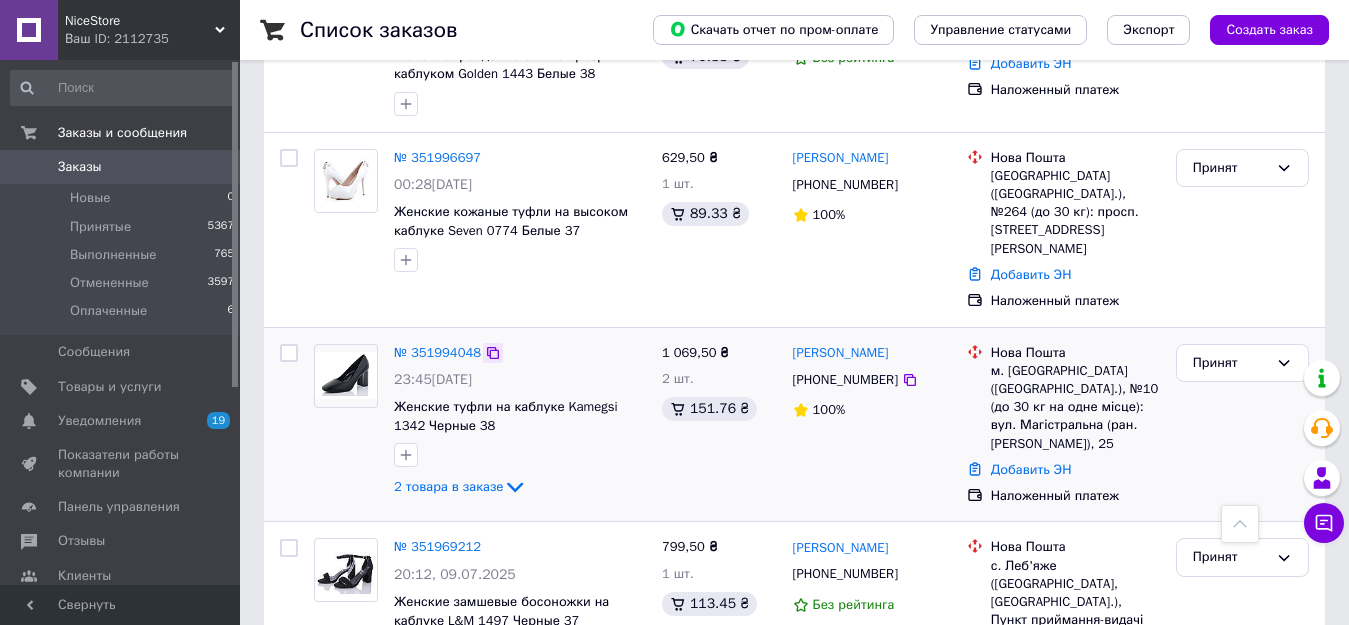 click 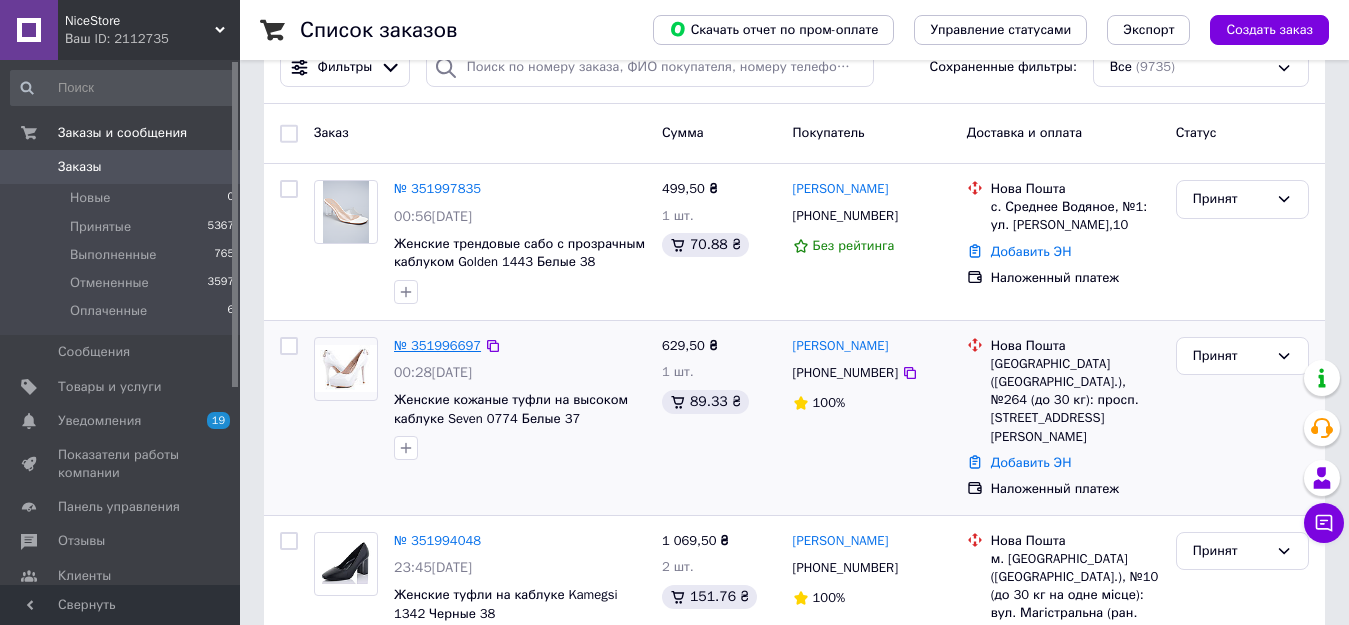 scroll, scrollTop: 200, scrollLeft: 0, axis: vertical 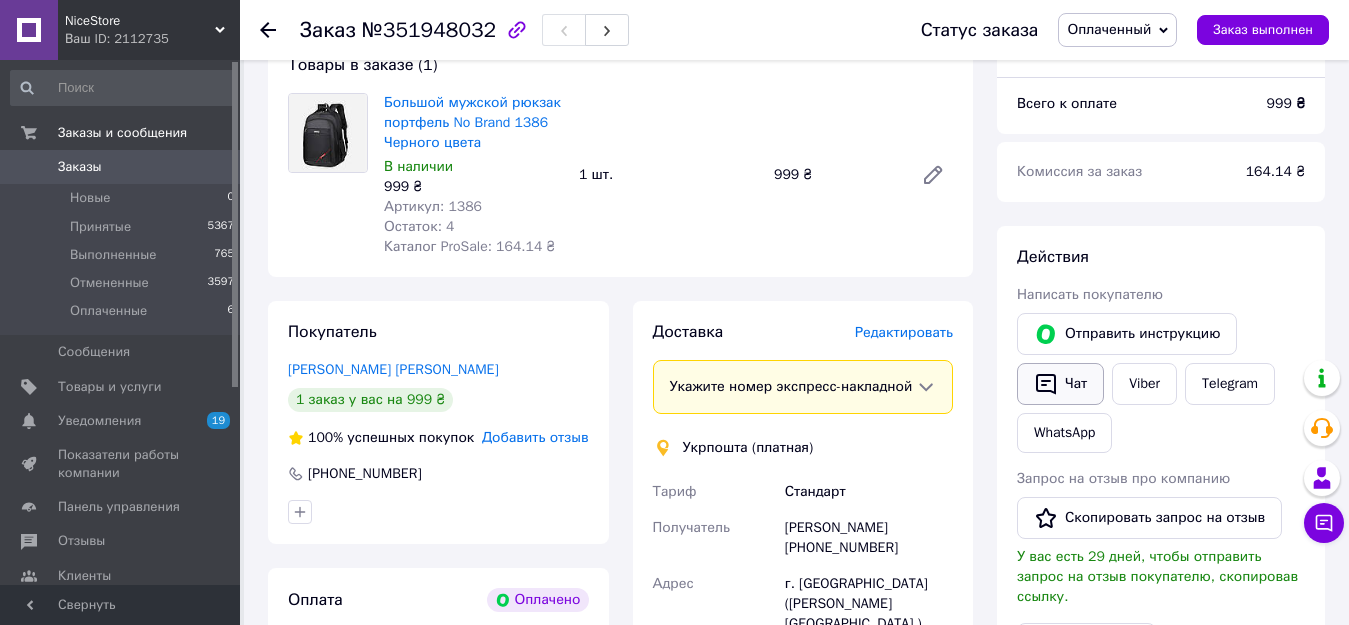 click on "Чат" at bounding box center [1060, 384] 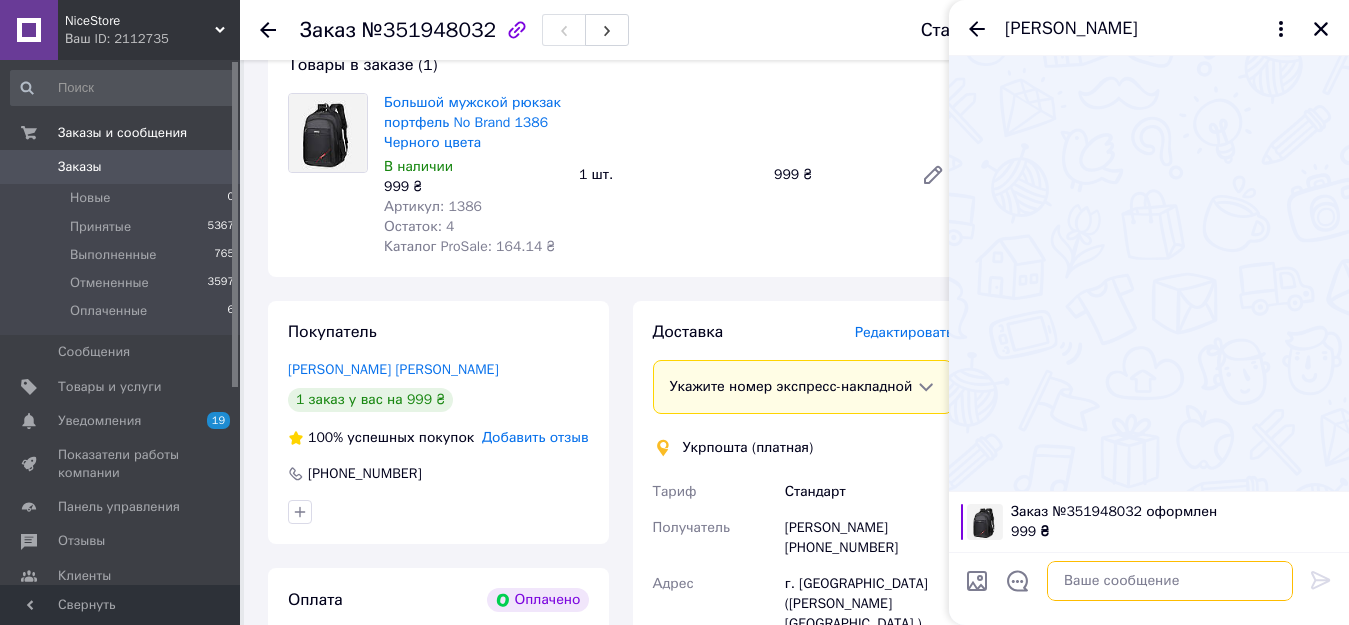 click at bounding box center (1170, 581) 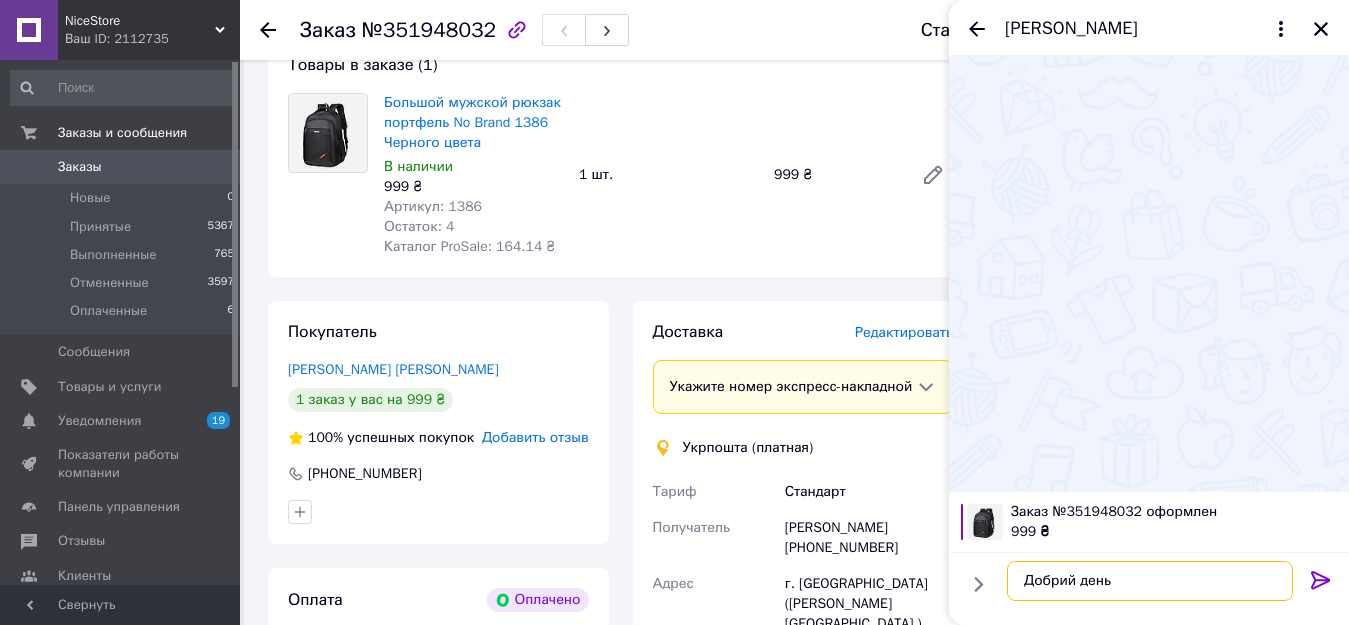 type on "Добрий день" 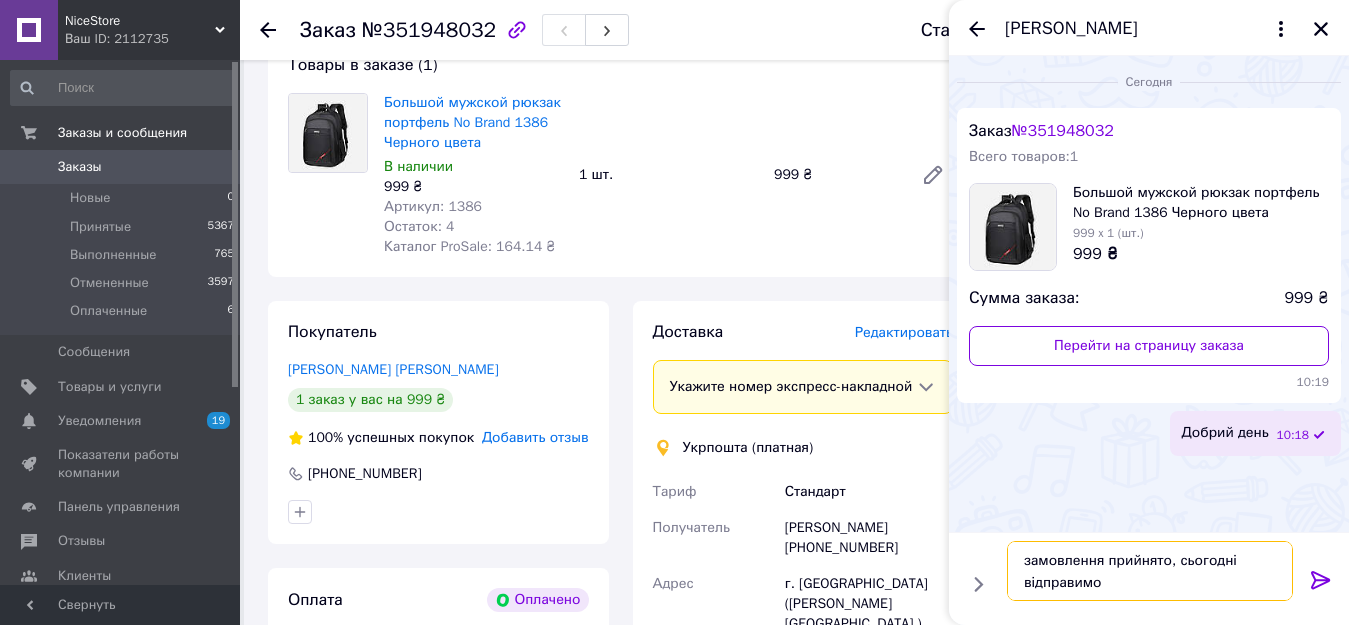 type on "замовлення прийнято, сьогодні відправимо" 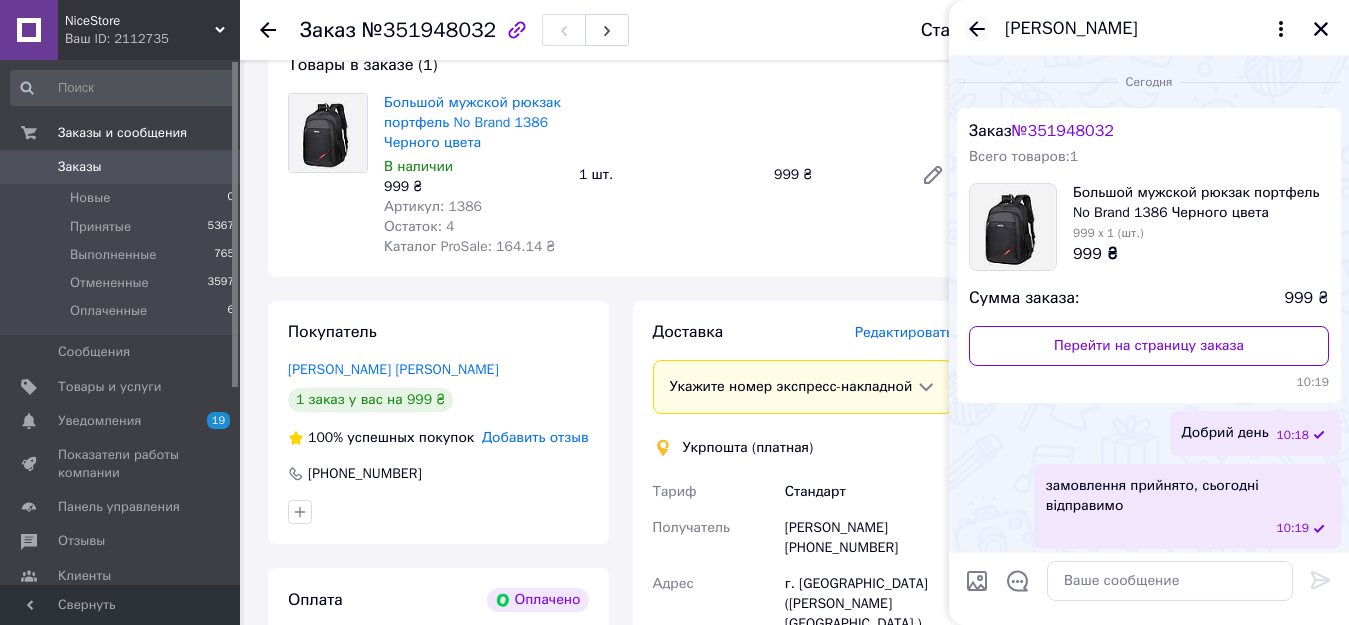 click 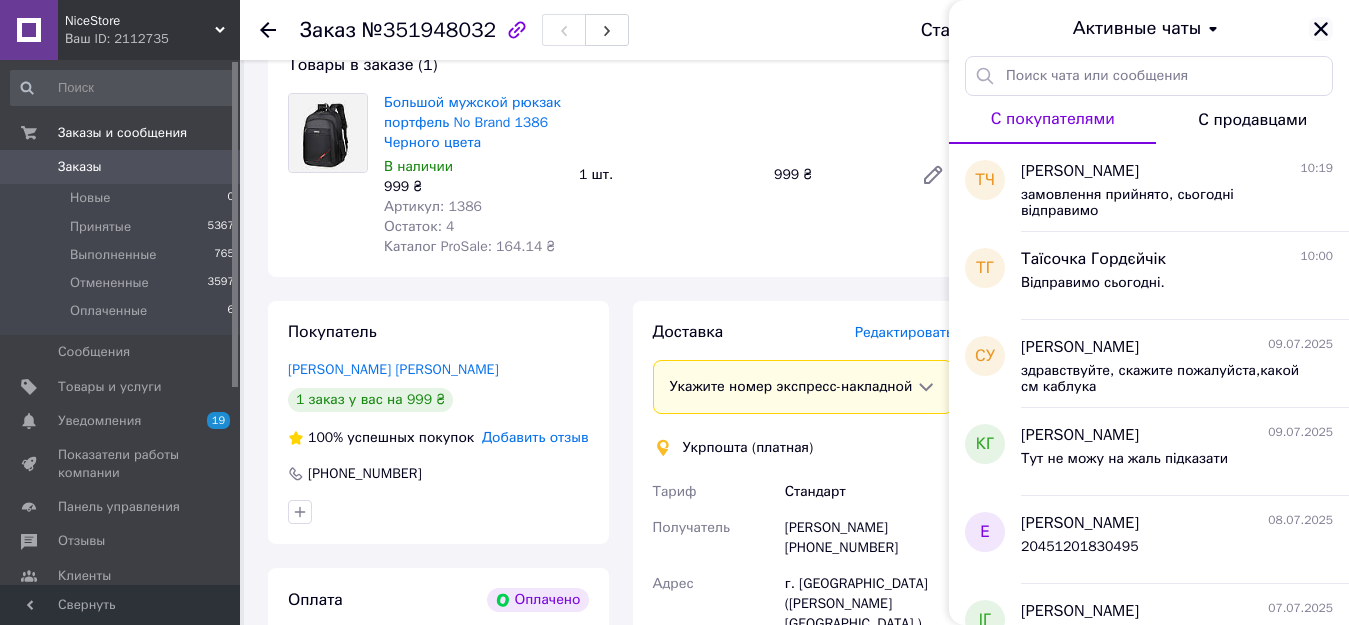 click at bounding box center [1321, 29] 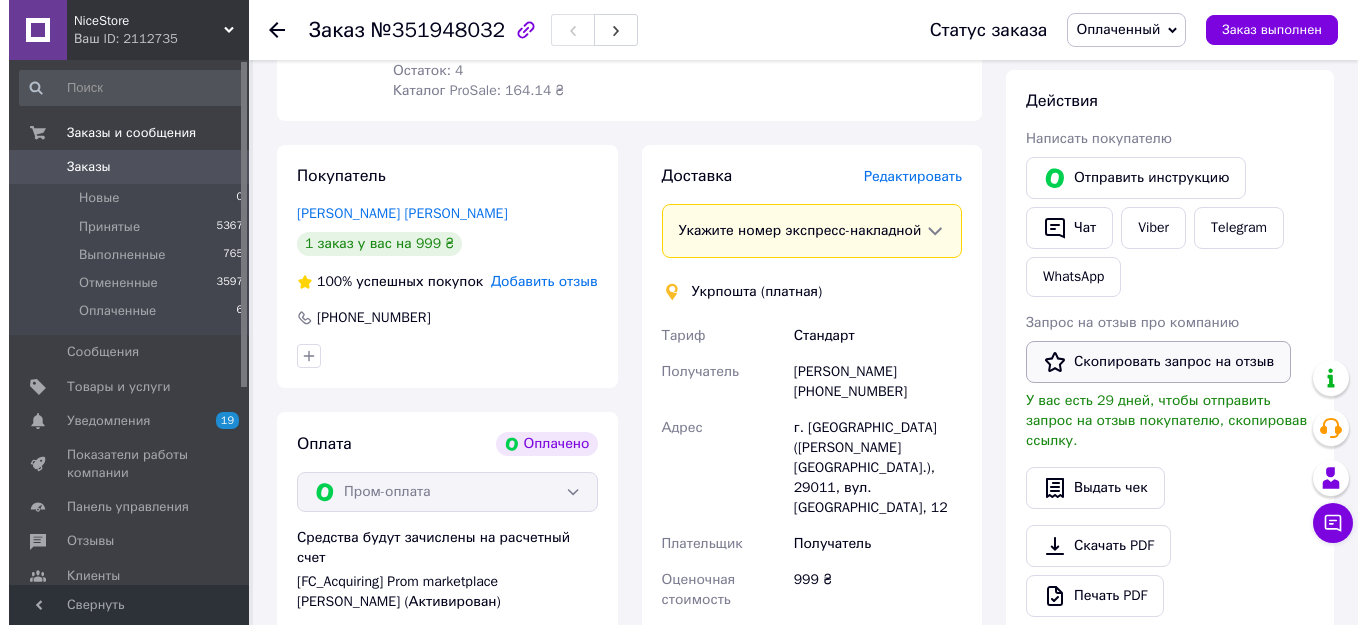 scroll, scrollTop: 400, scrollLeft: 0, axis: vertical 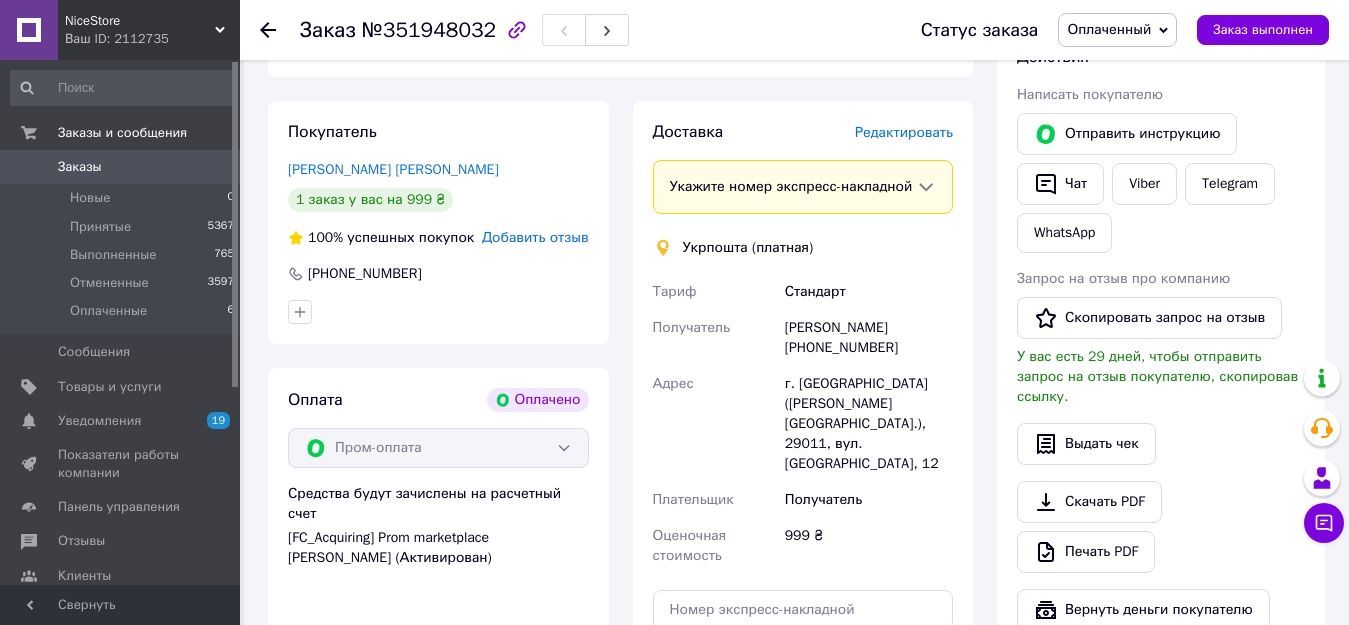 click on "Редактировать" at bounding box center [904, 132] 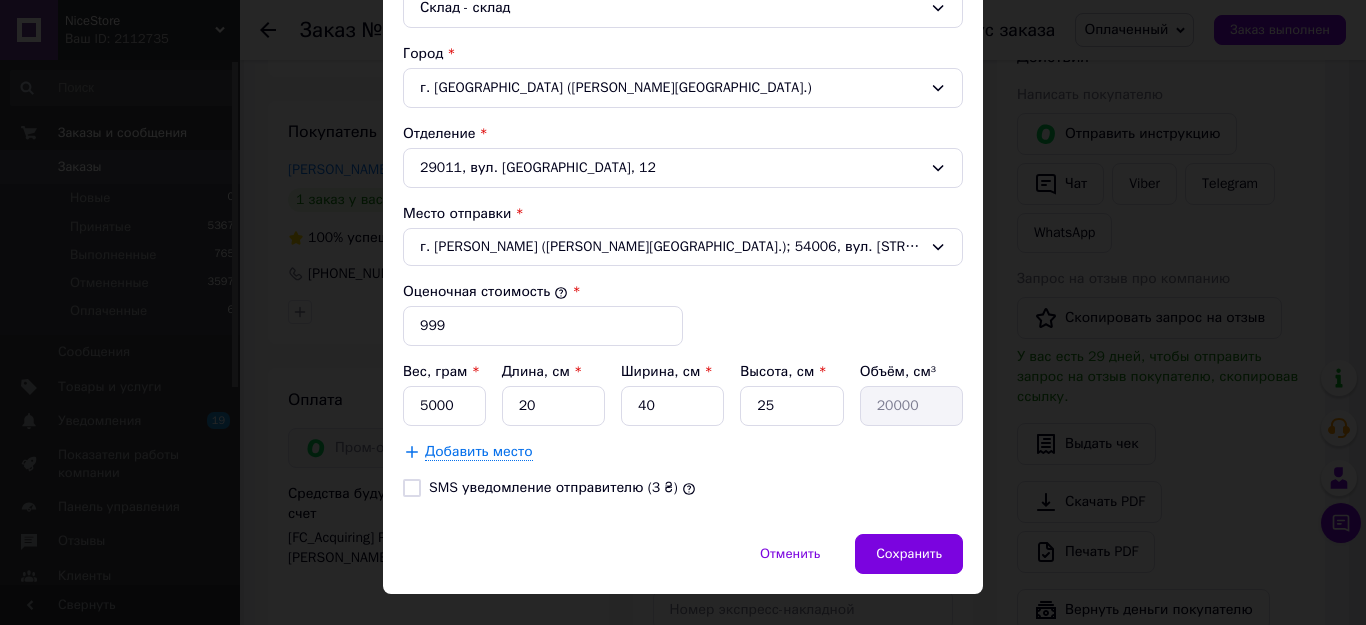 scroll, scrollTop: 626, scrollLeft: 0, axis: vertical 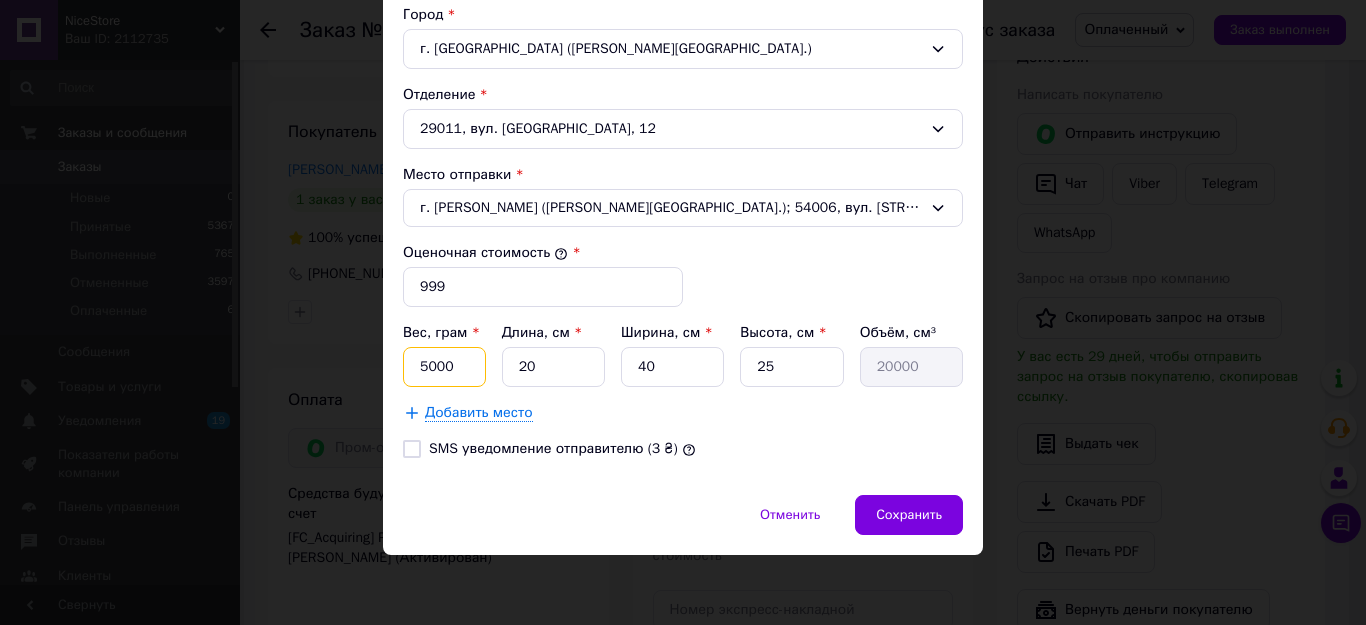 drag, startPoint x: 452, startPoint y: 370, endPoint x: 421, endPoint y: 370, distance: 31 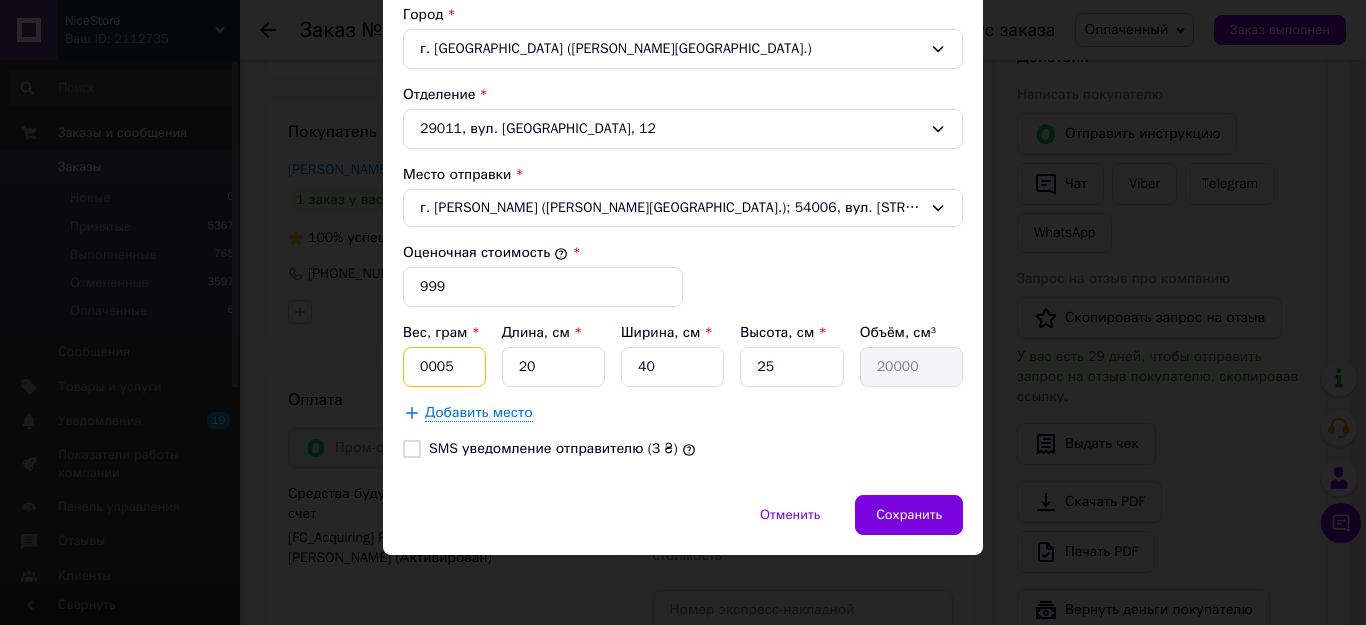 type on "0005" 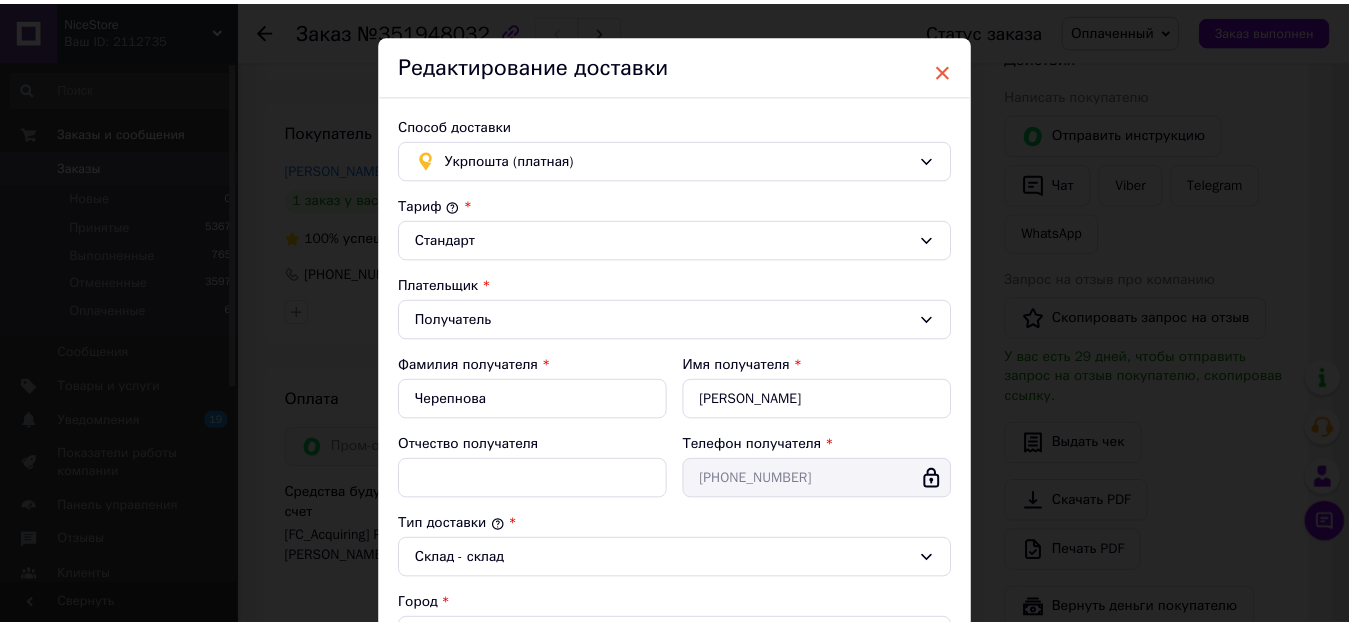 scroll, scrollTop: 0, scrollLeft: 0, axis: both 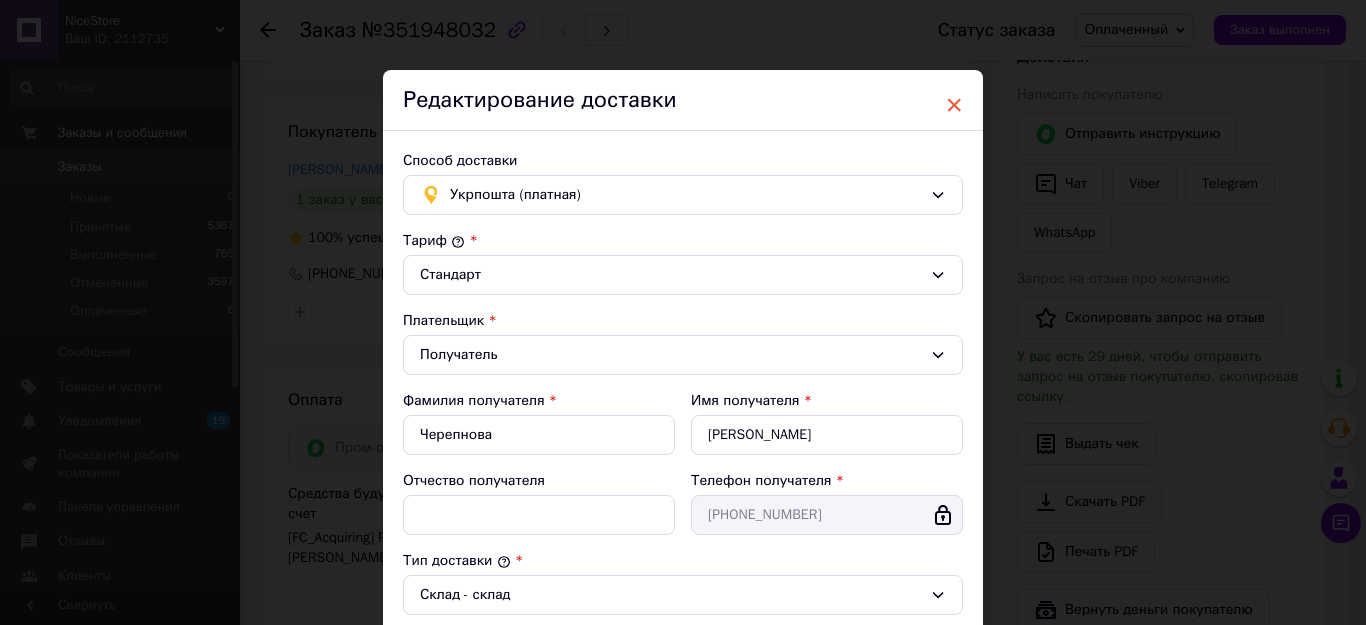 click on "×" at bounding box center (954, 105) 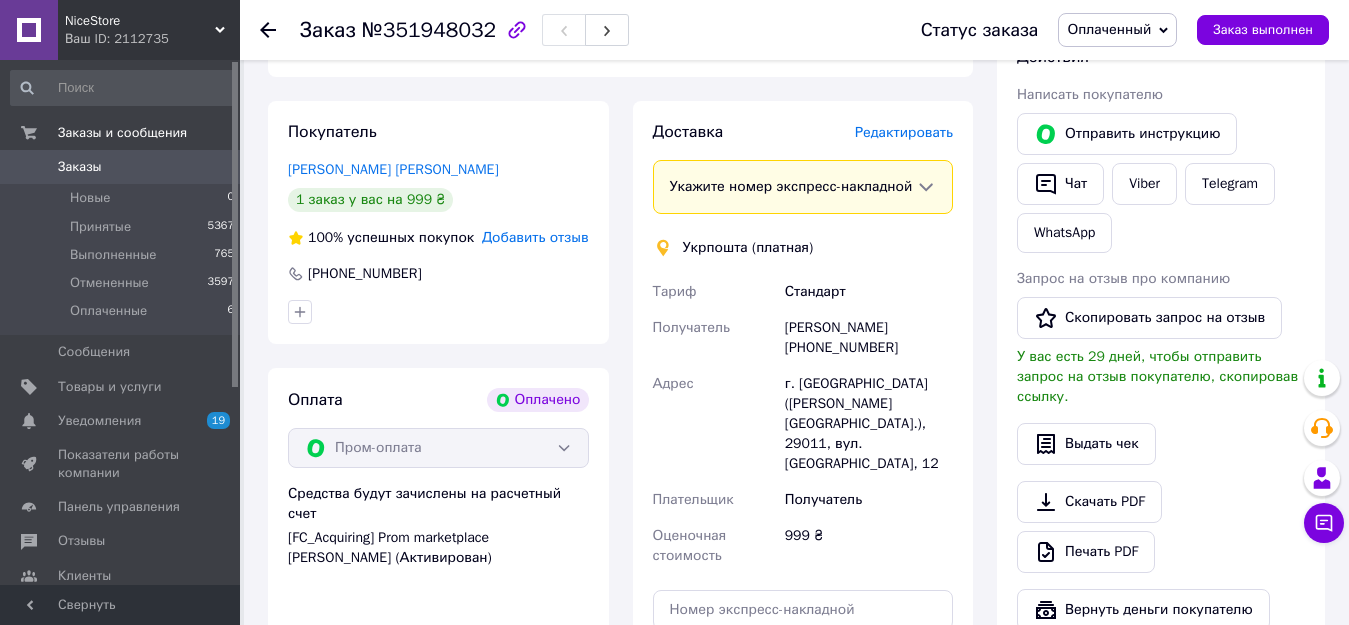 scroll, scrollTop: 100, scrollLeft: 0, axis: vertical 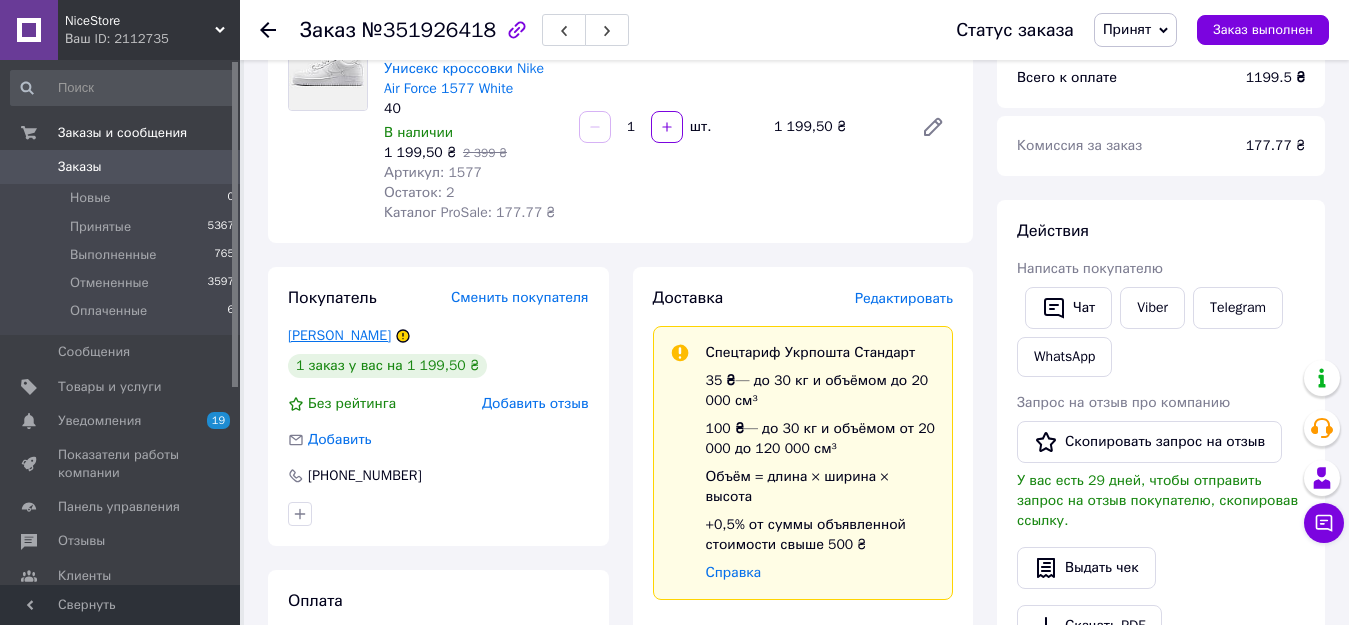 click on "Ольга Віннічук" at bounding box center (339, 335) 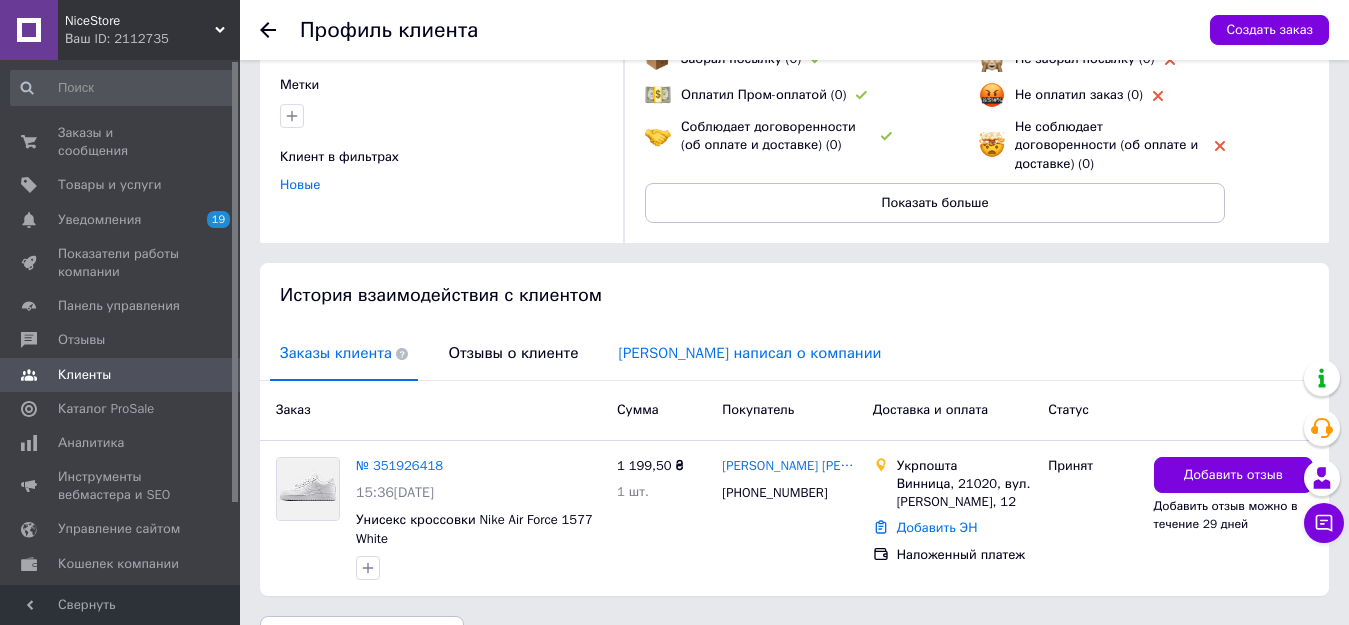 scroll, scrollTop: 200, scrollLeft: 0, axis: vertical 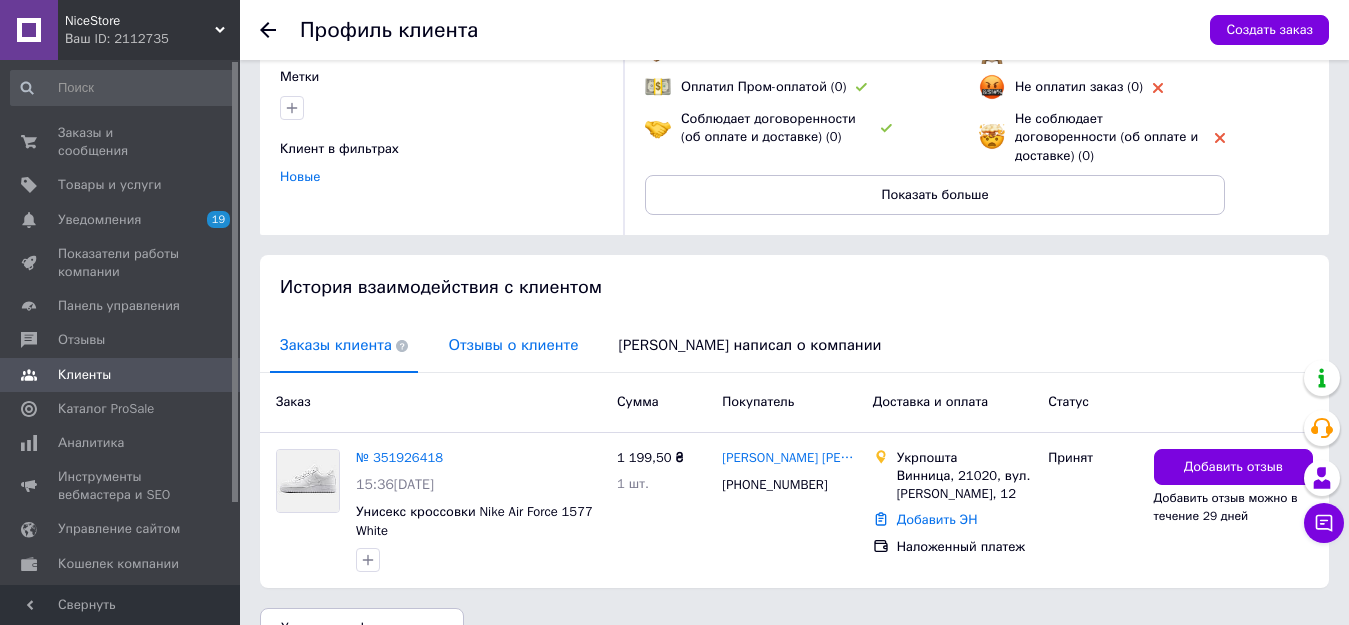 click on "Отзывы о клиенте" at bounding box center (513, 345) 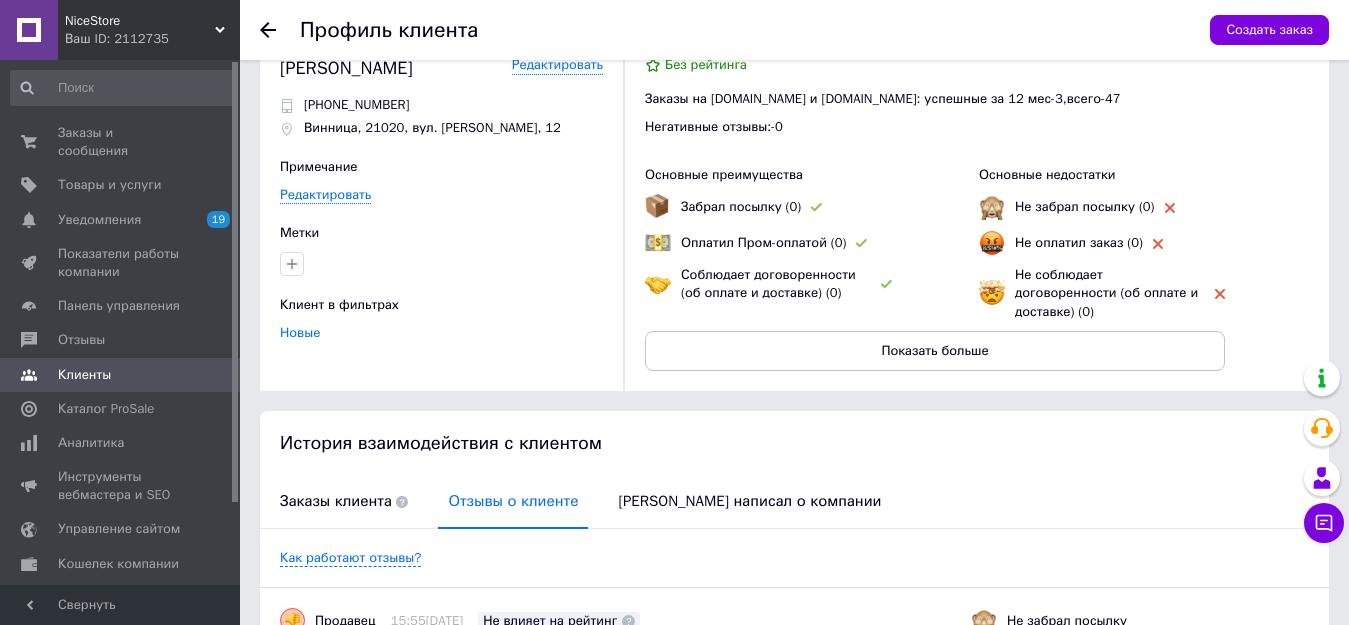 scroll, scrollTop: 0, scrollLeft: 0, axis: both 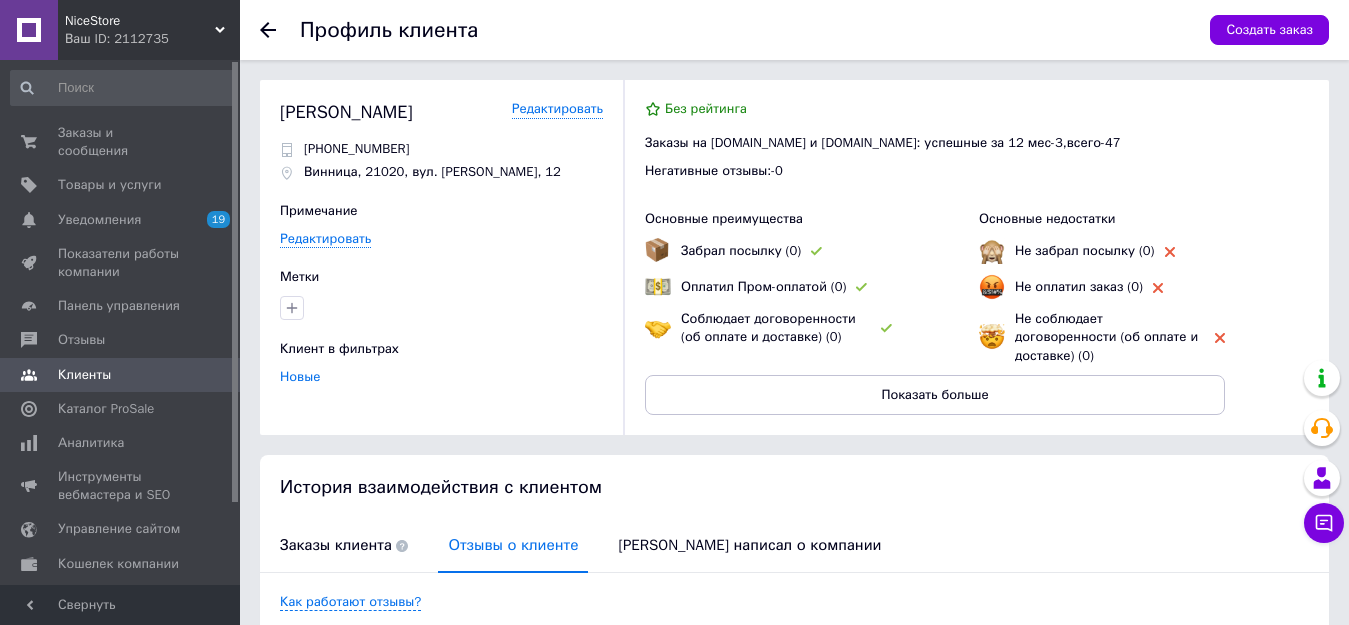 click 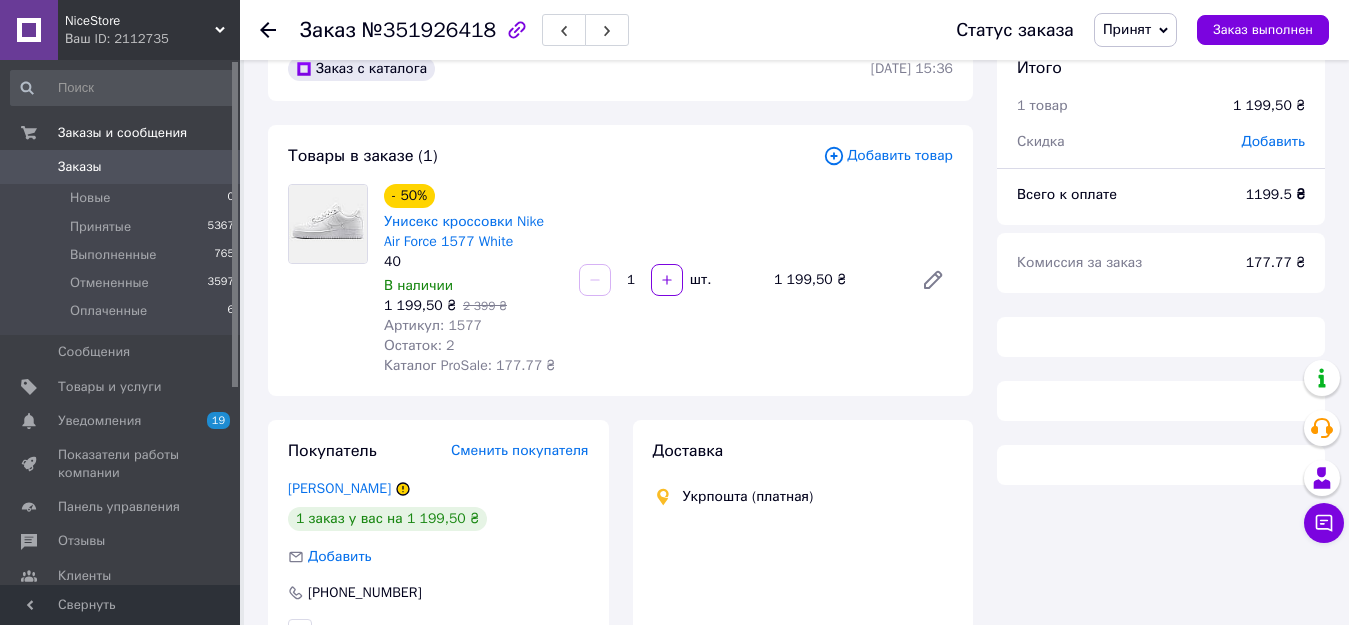 scroll, scrollTop: 0, scrollLeft: 0, axis: both 